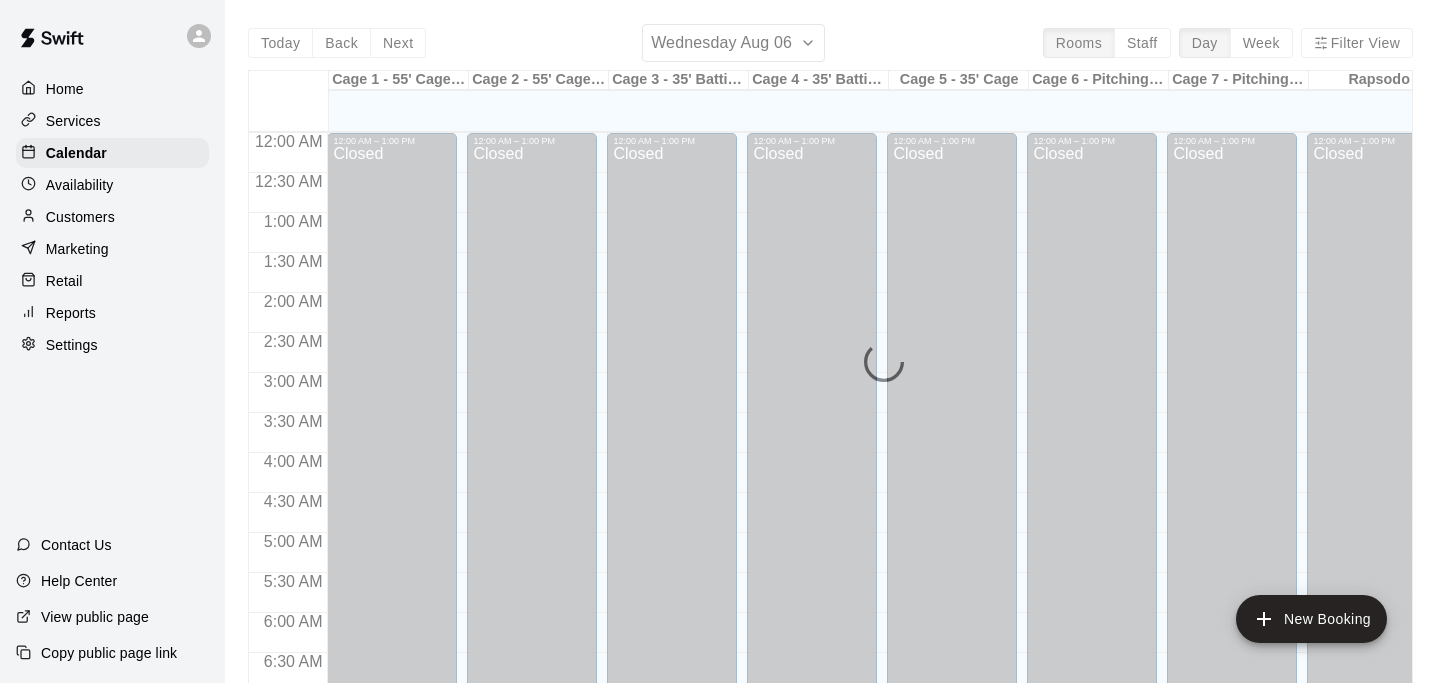 scroll, scrollTop: 0, scrollLeft: 0, axis: both 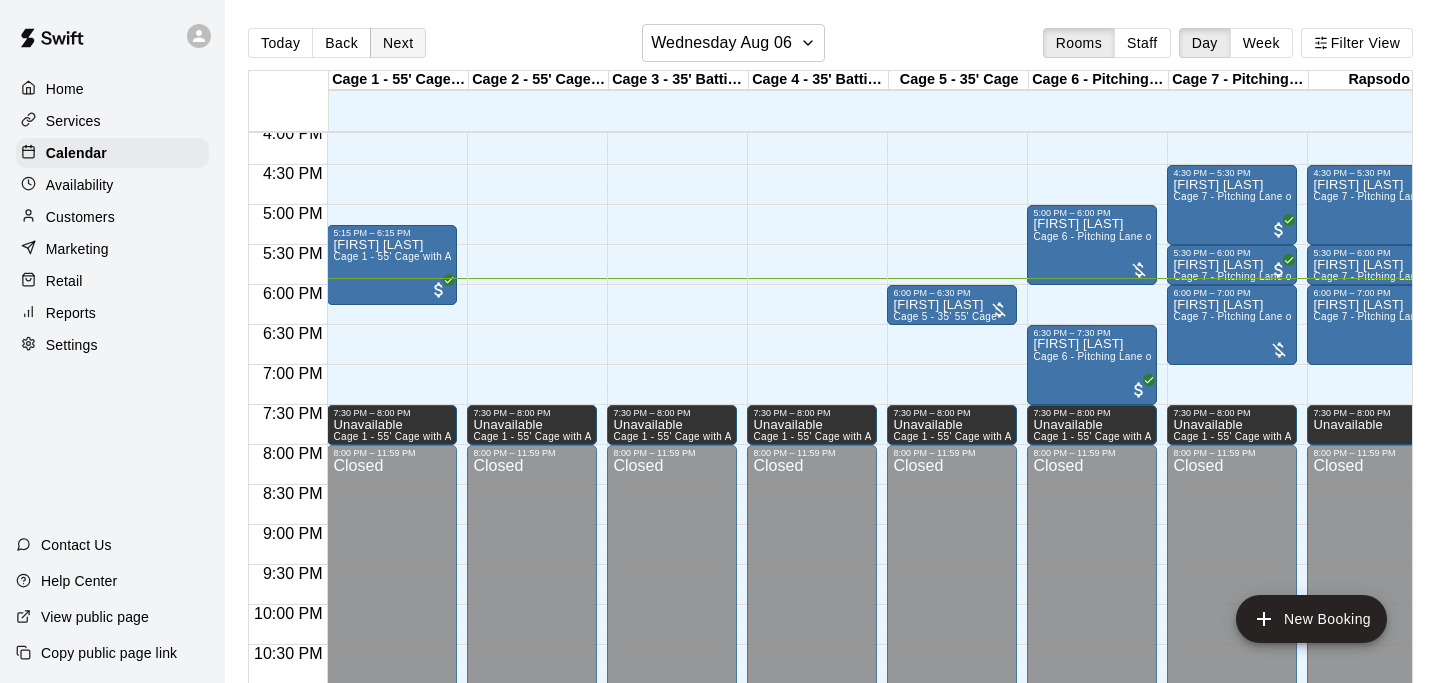 click on "Next" at bounding box center (398, 43) 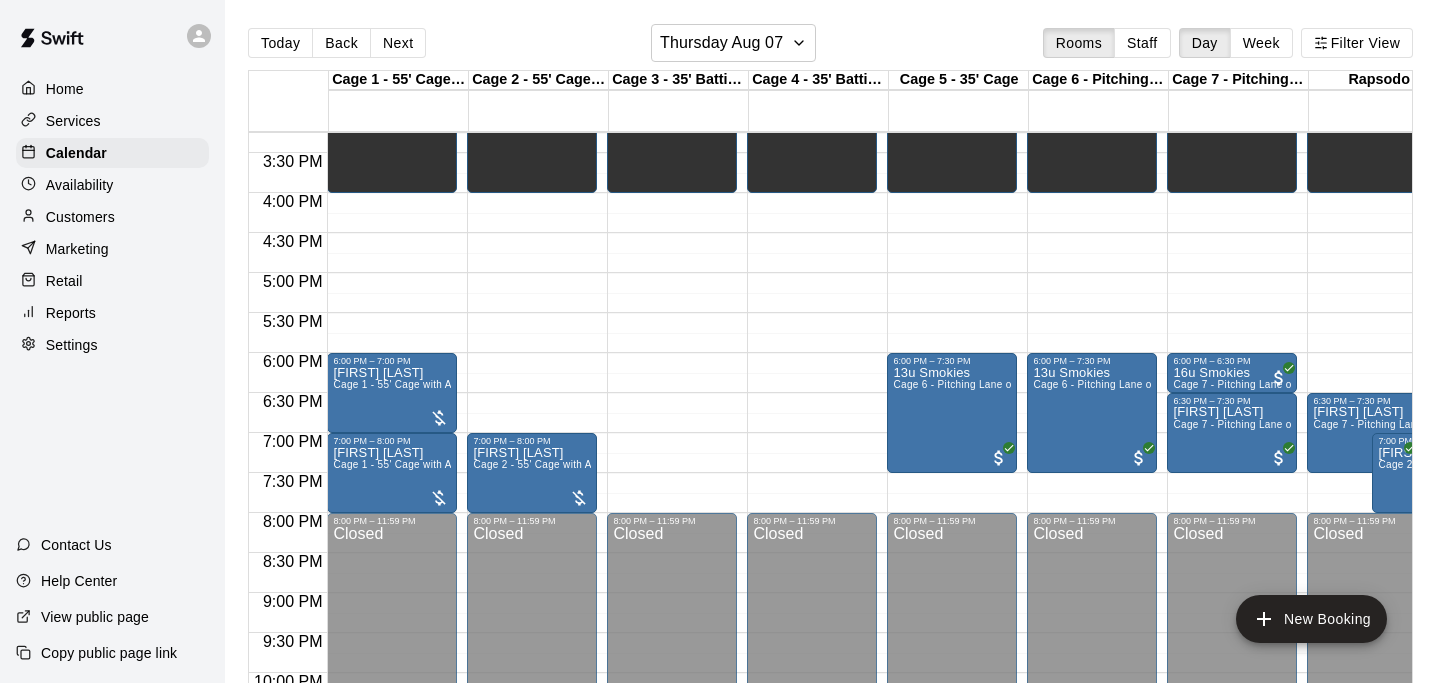 scroll, scrollTop: 1218, scrollLeft: 0, axis: vertical 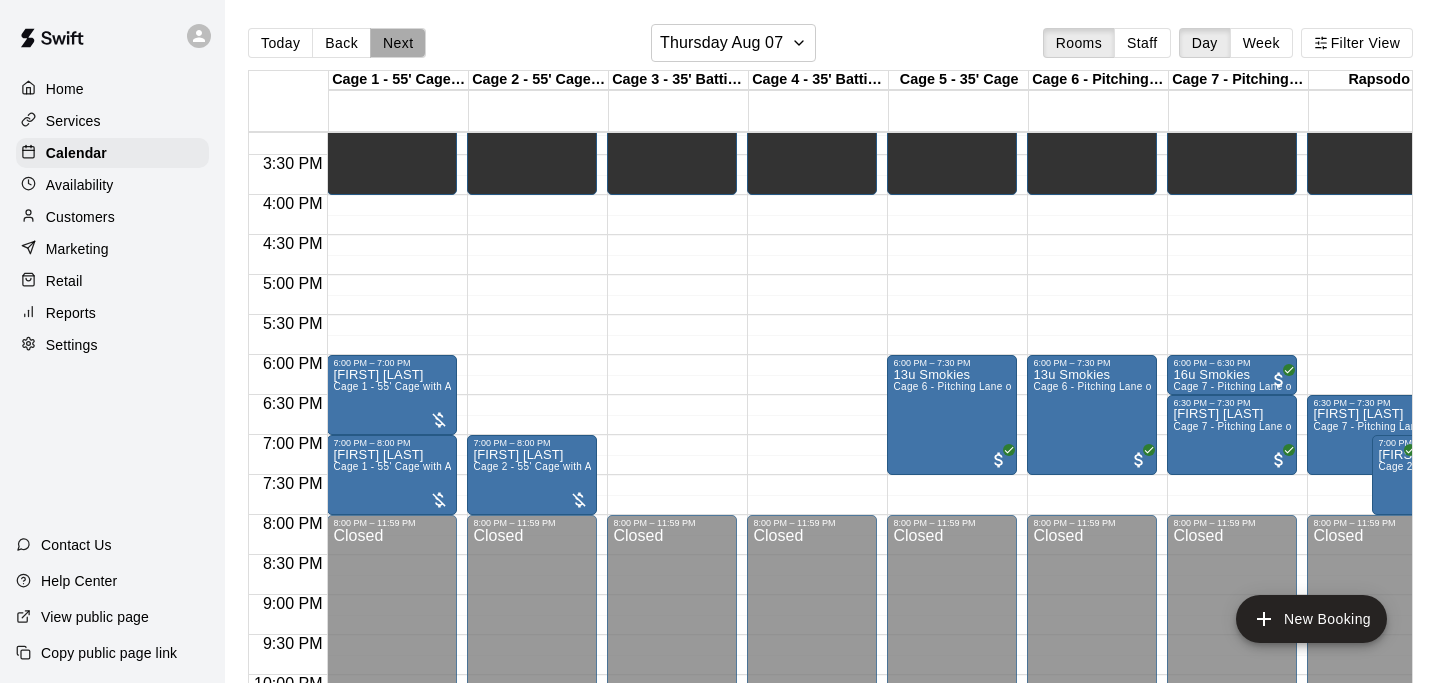 click on "Next" at bounding box center [398, 43] 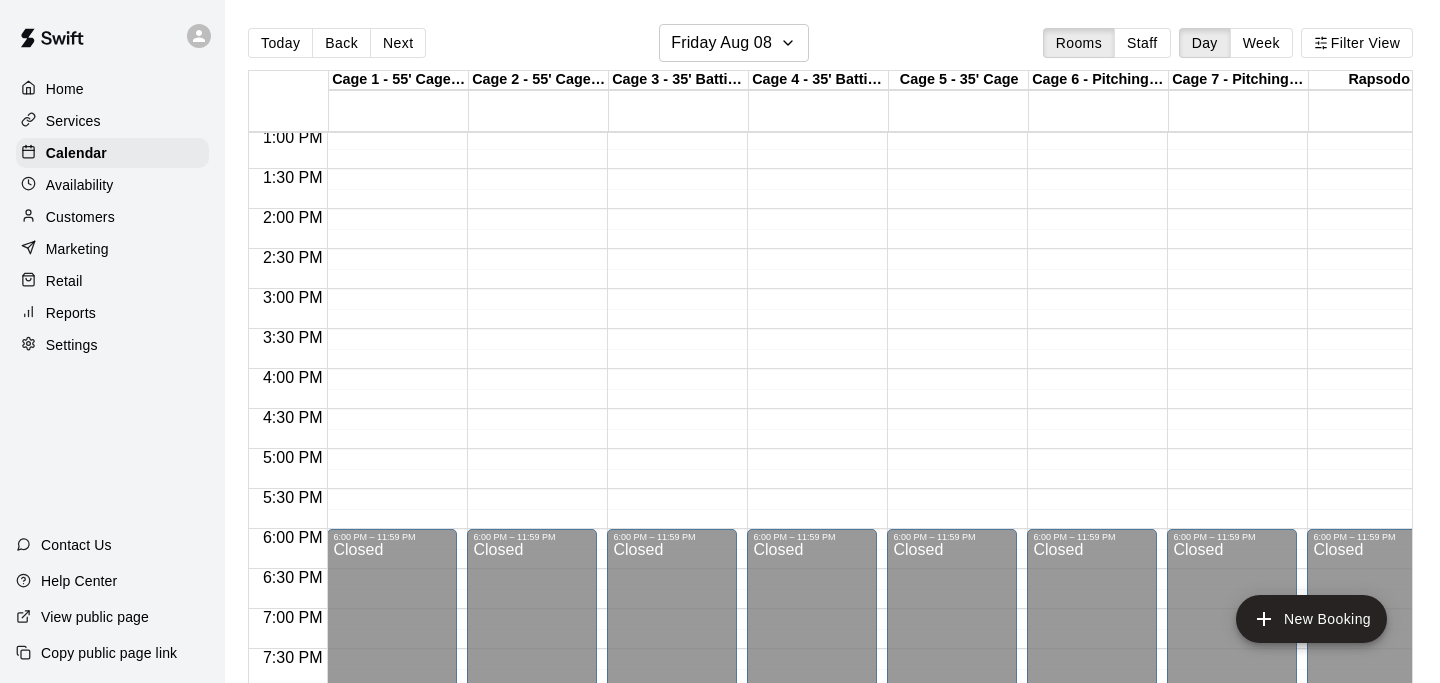 scroll, scrollTop: 1037, scrollLeft: 0, axis: vertical 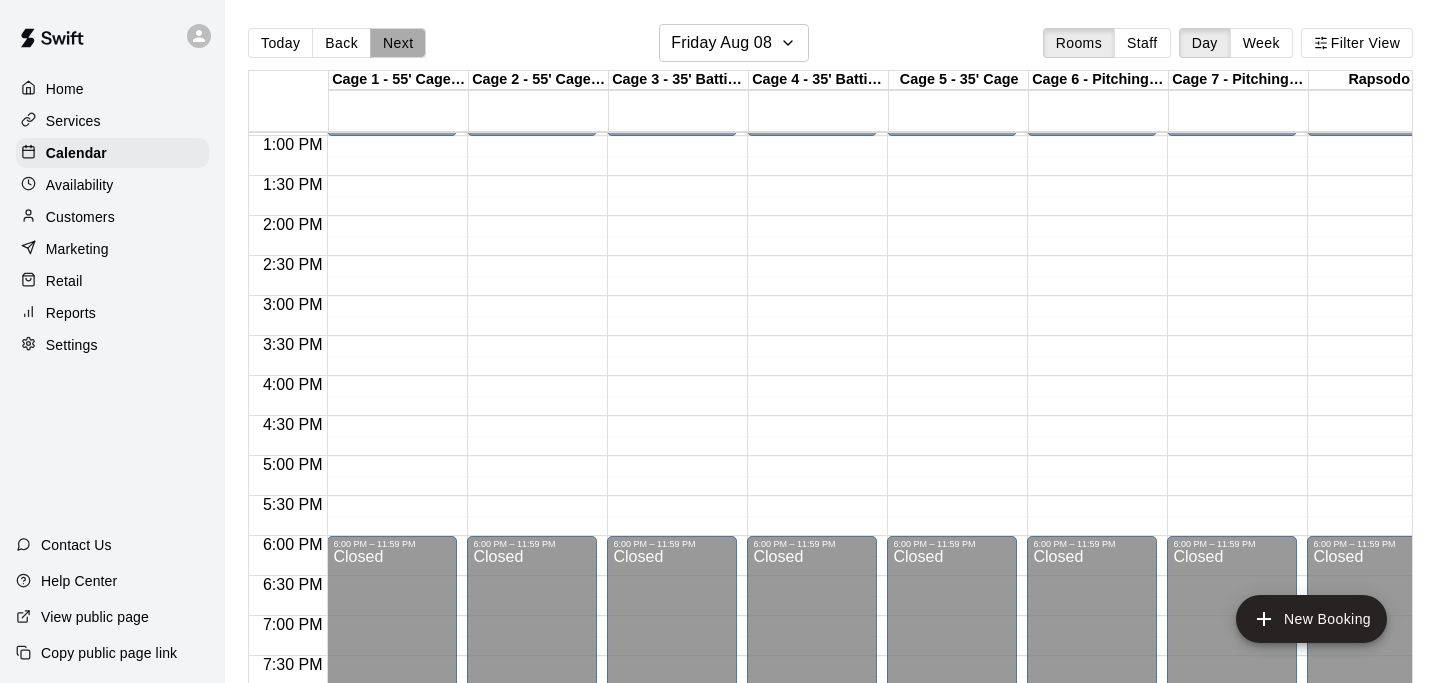 click on "Next" at bounding box center (398, 43) 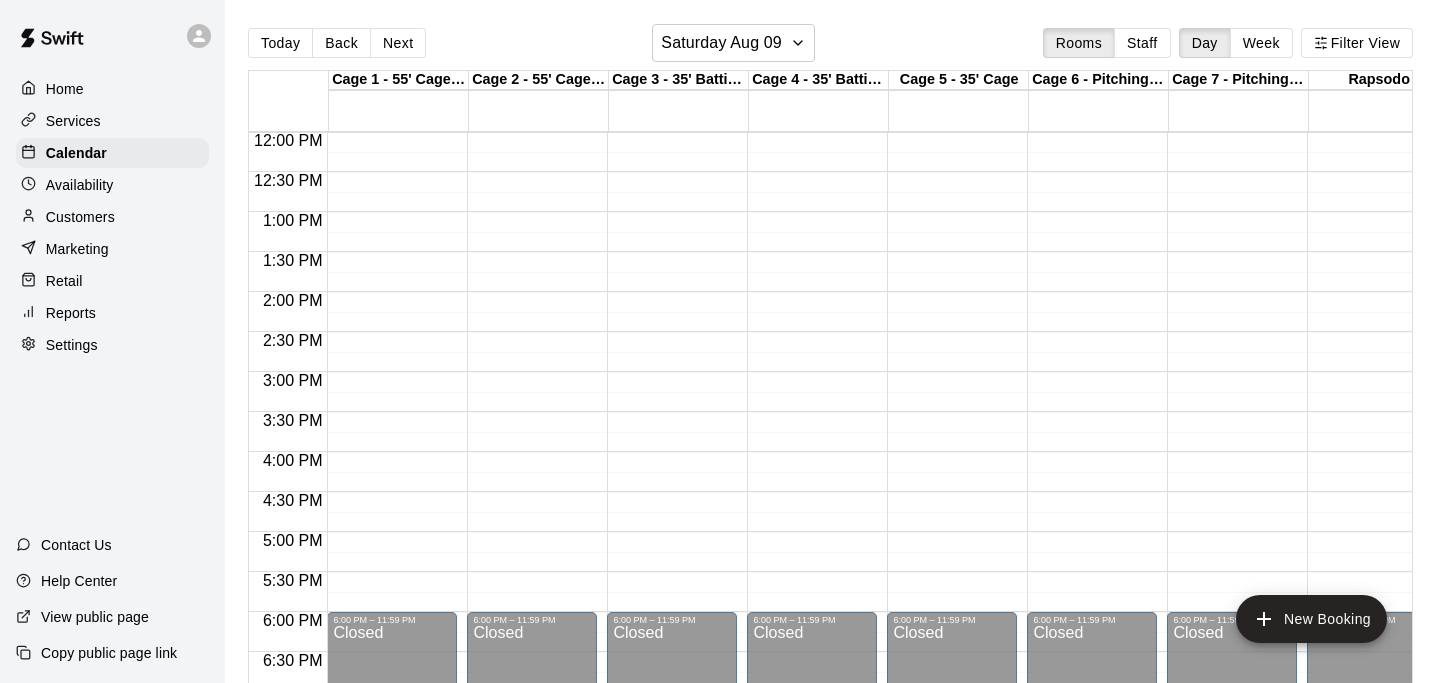 scroll, scrollTop: 963, scrollLeft: 0, axis: vertical 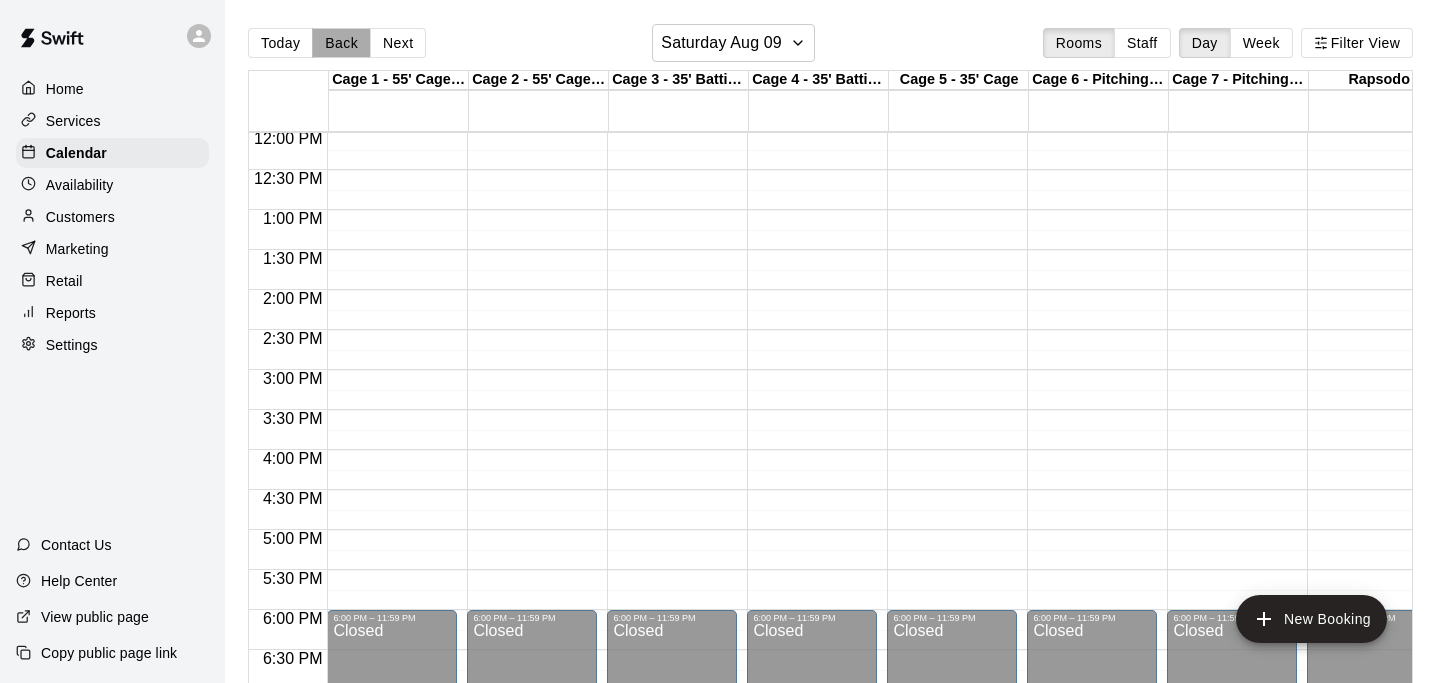 click on "Back" at bounding box center [341, 43] 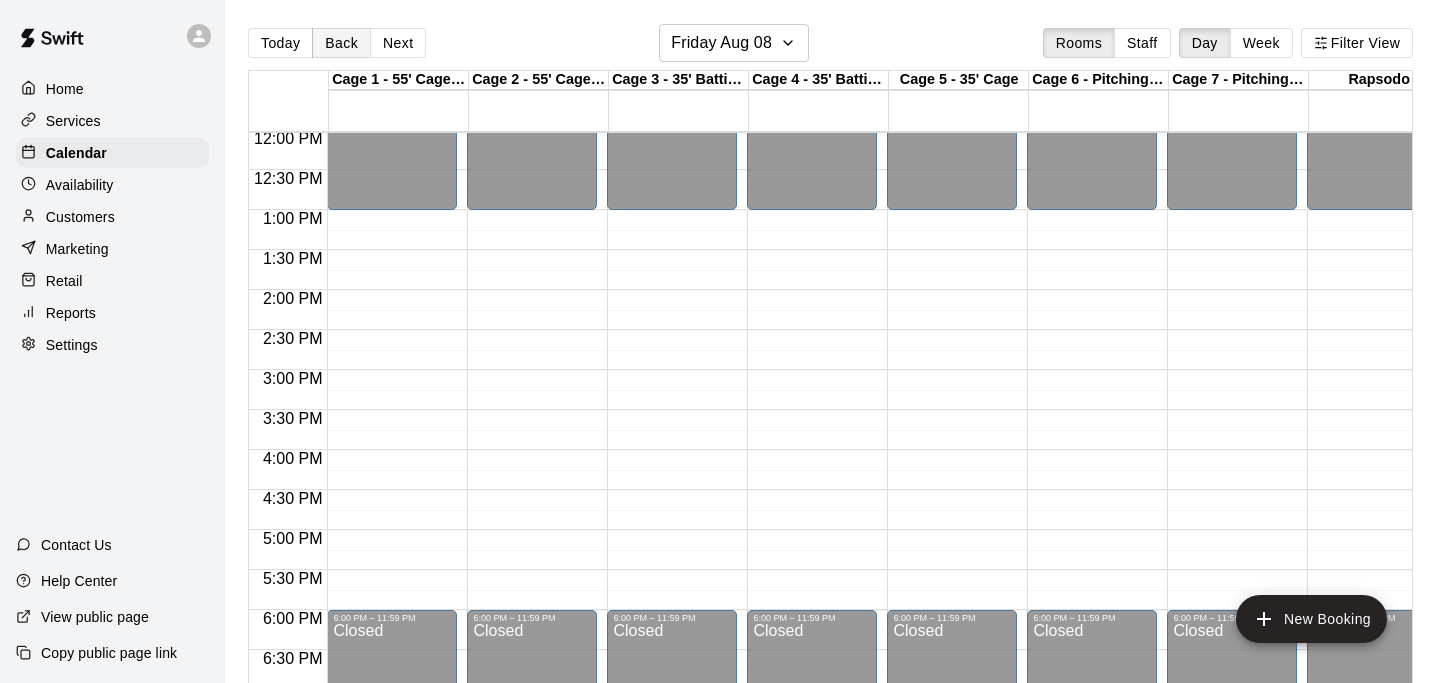click on "Back" at bounding box center [341, 43] 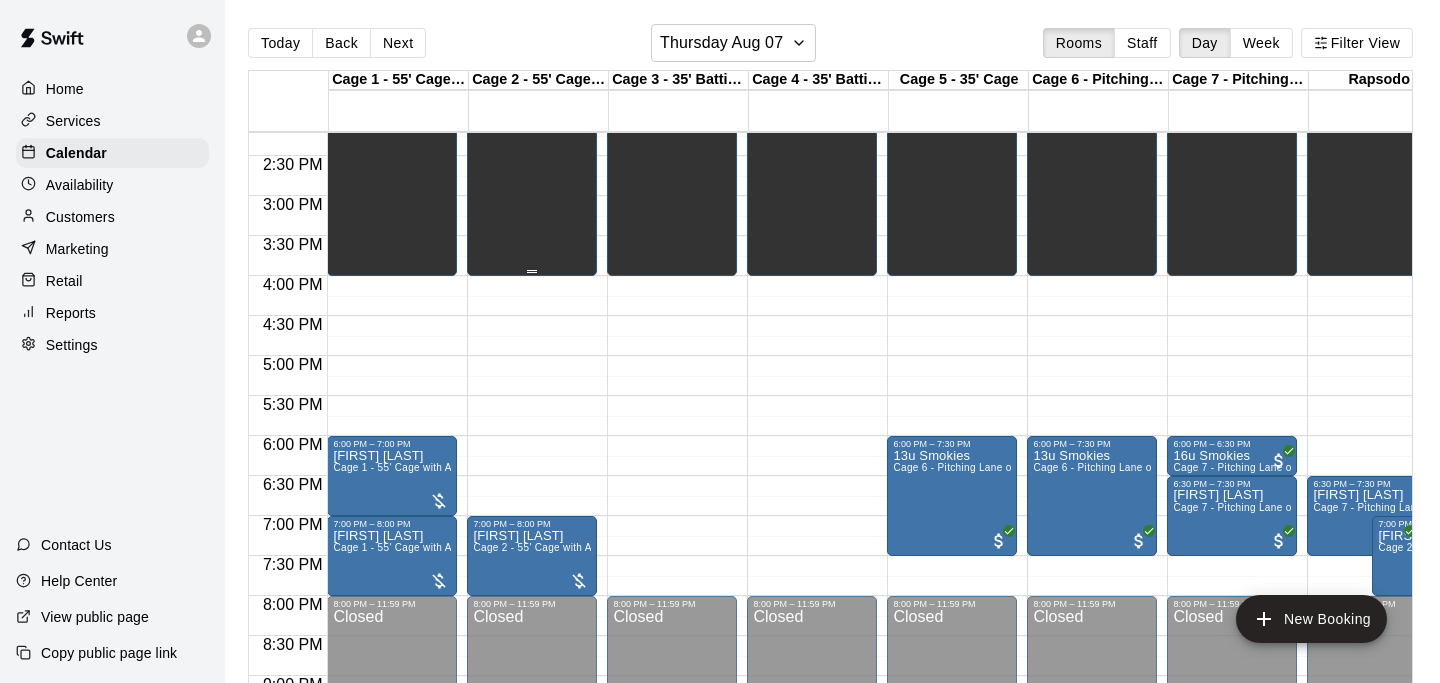 scroll, scrollTop: 1167, scrollLeft: 0, axis: vertical 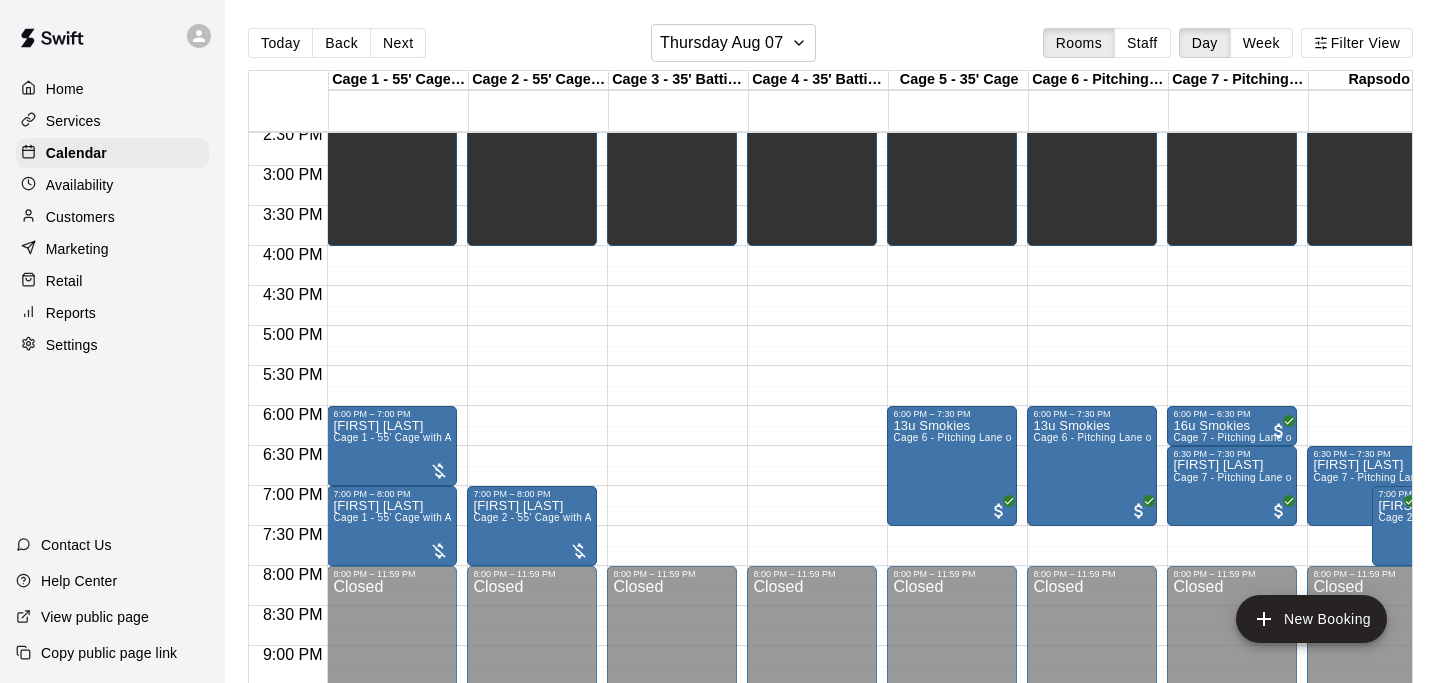 click on "Services" at bounding box center (112, 121) 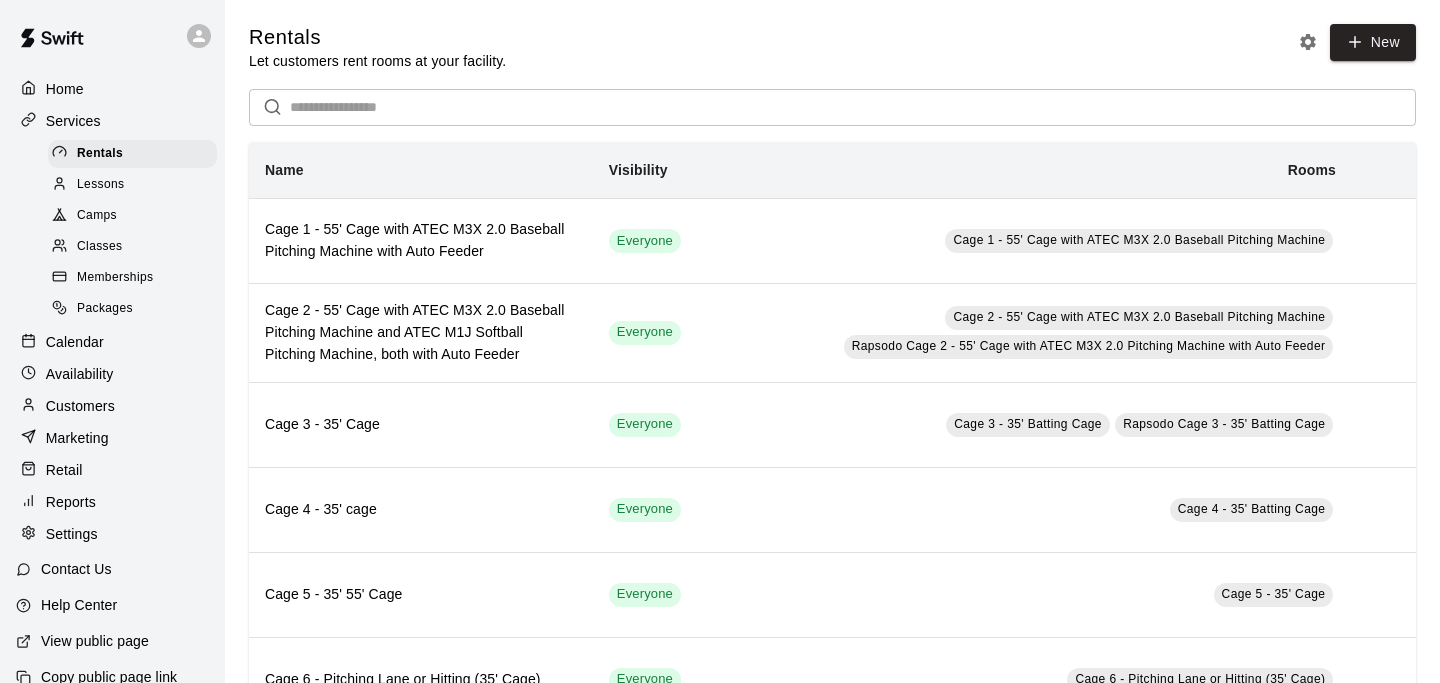 click on "Memberships" at bounding box center (115, 278) 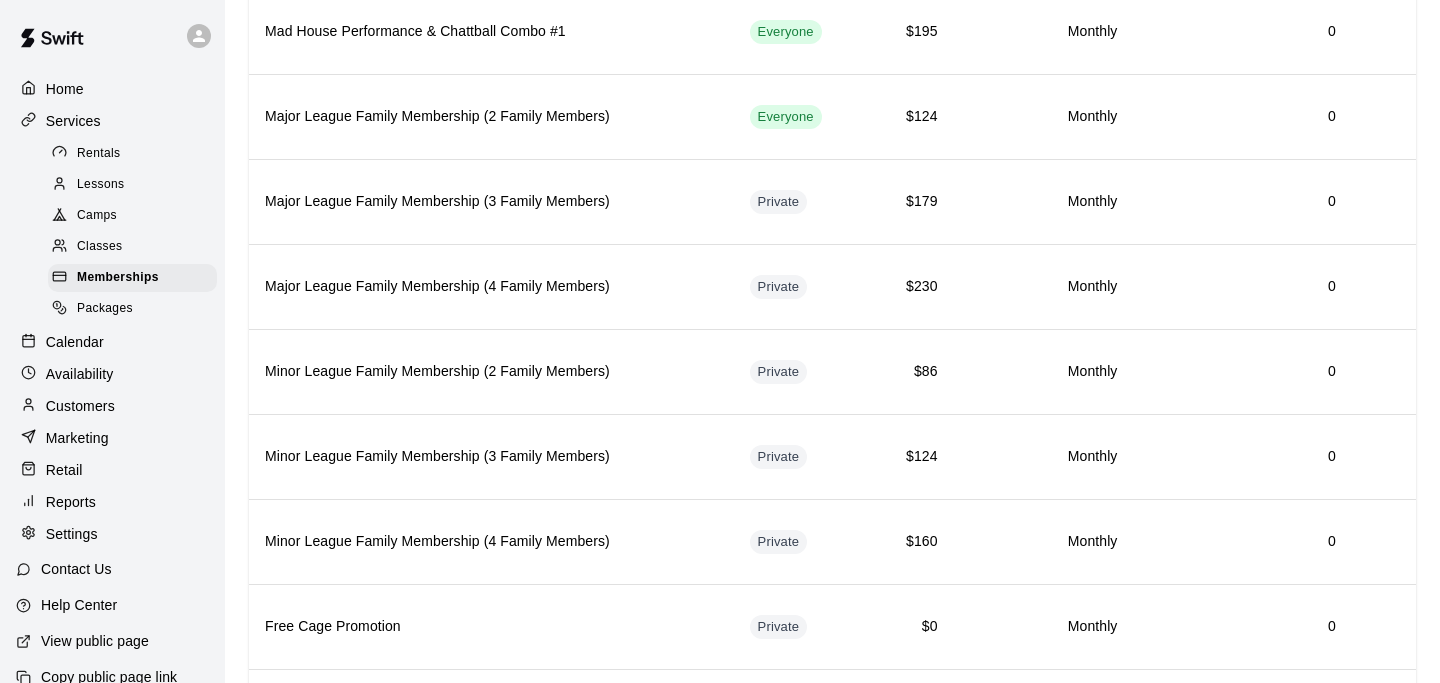 scroll, scrollTop: 1612, scrollLeft: 0, axis: vertical 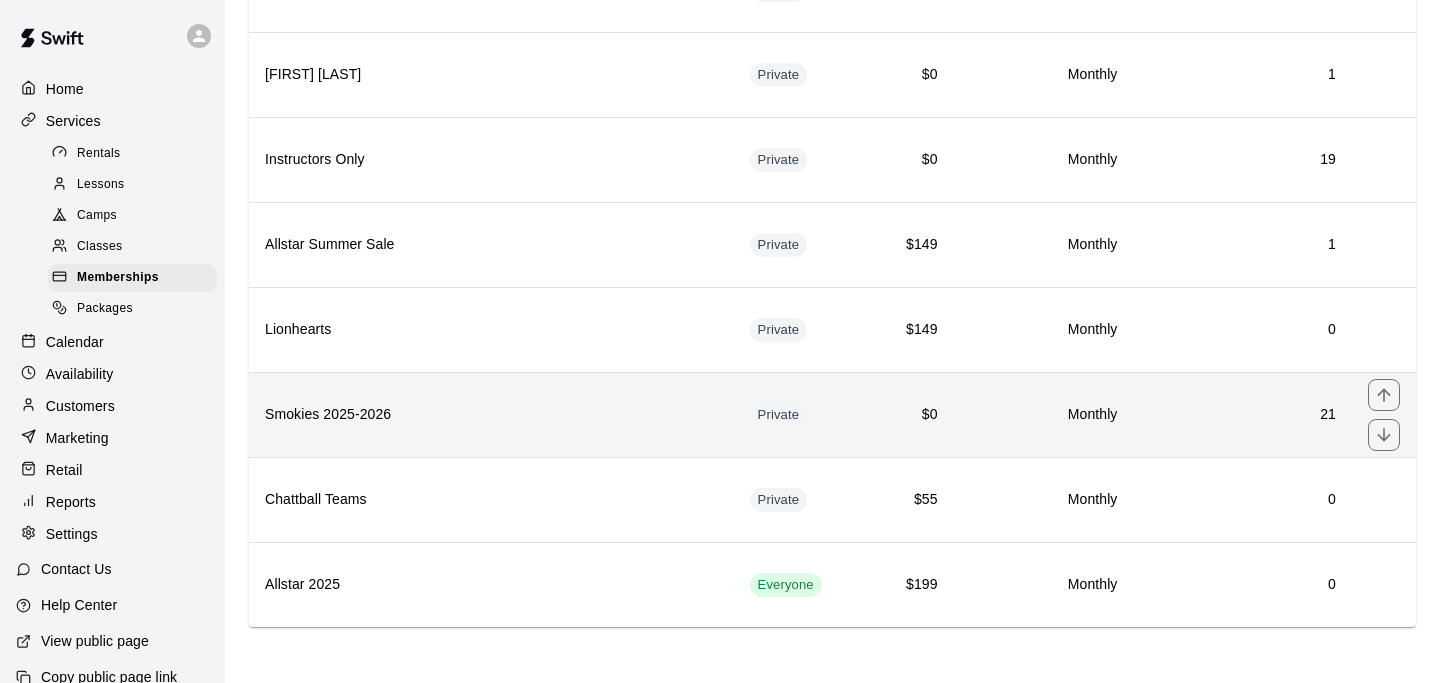 click on "Smokies 2025-2026" at bounding box center (491, 415) 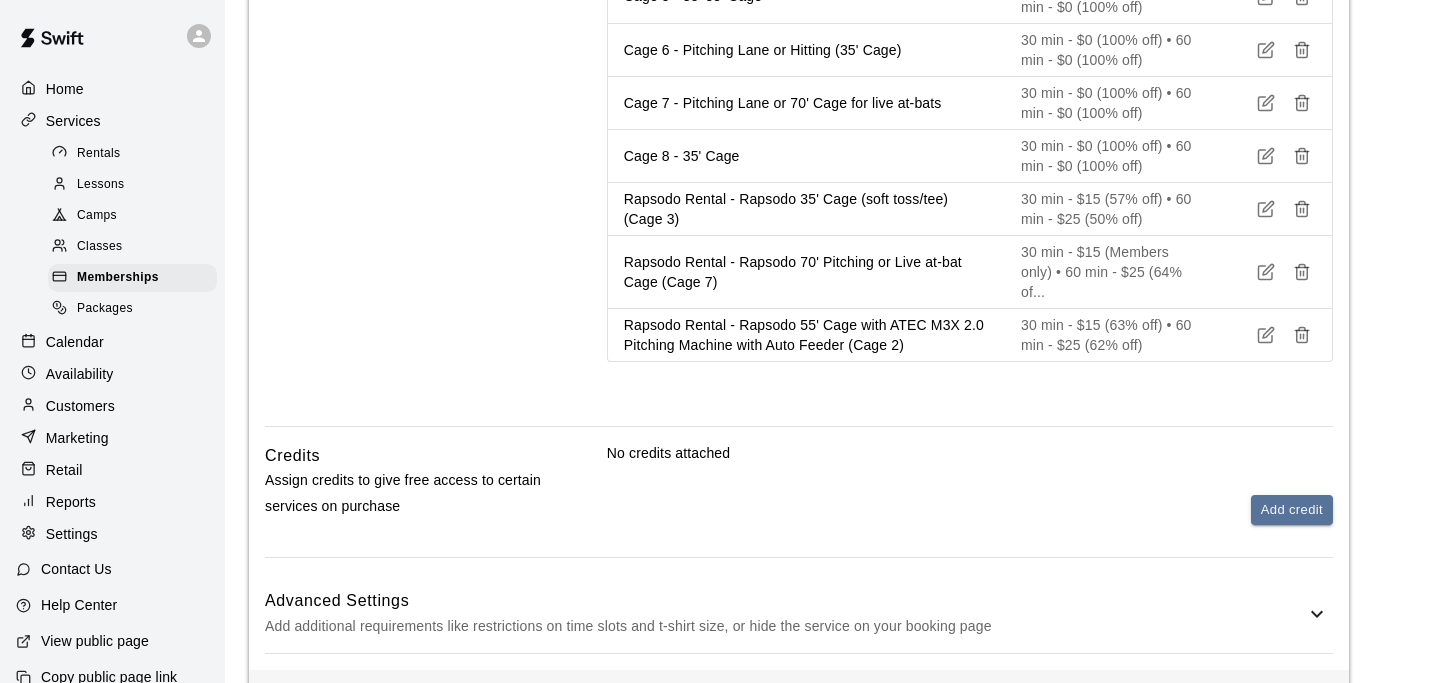 scroll, scrollTop: 1136, scrollLeft: 0, axis: vertical 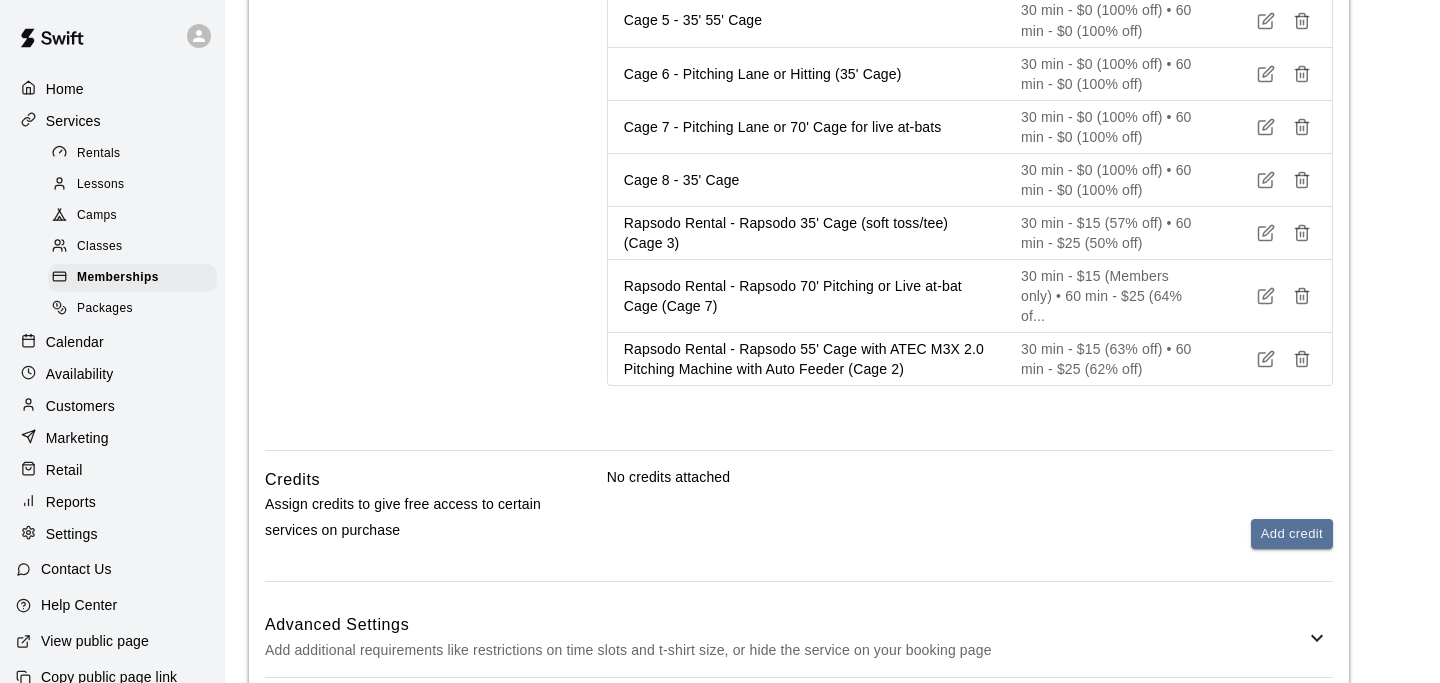 click on "Customers" at bounding box center [80, 406] 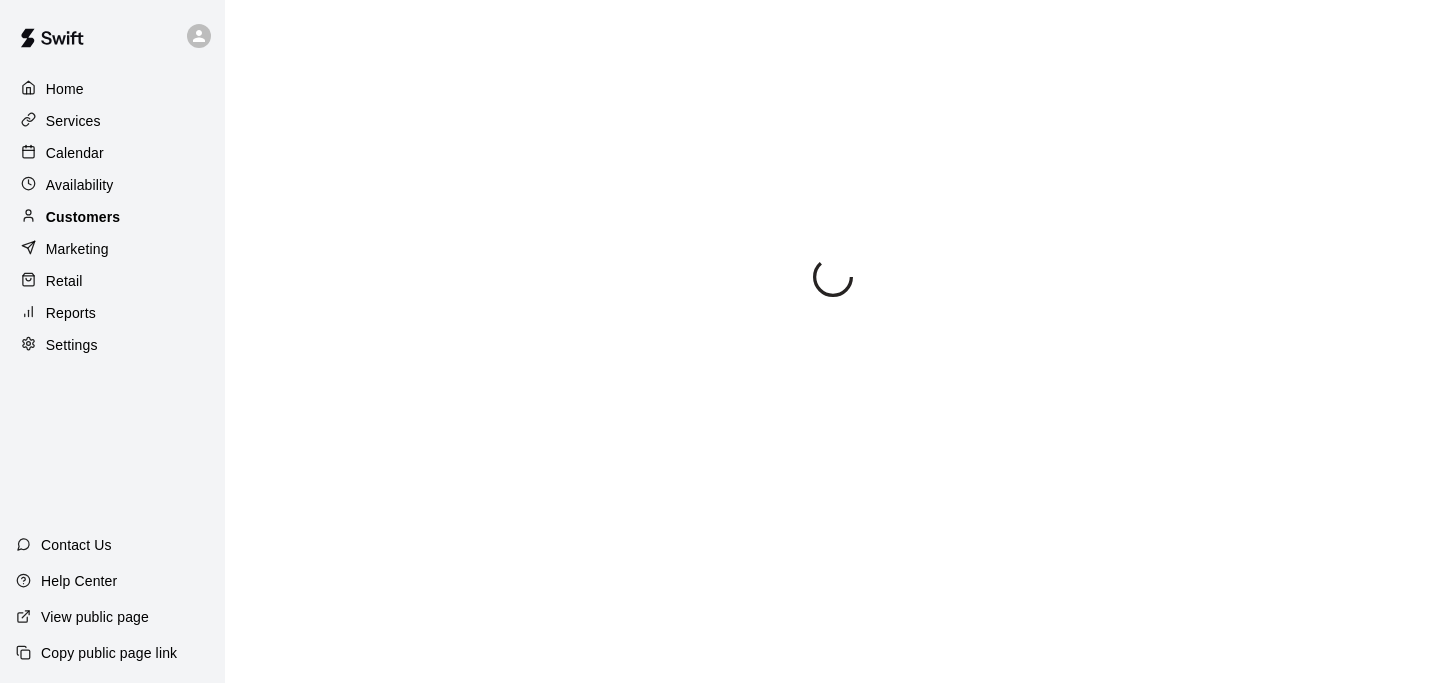 scroll, scrollTop: 0, scrollLeft: 0, axis: both 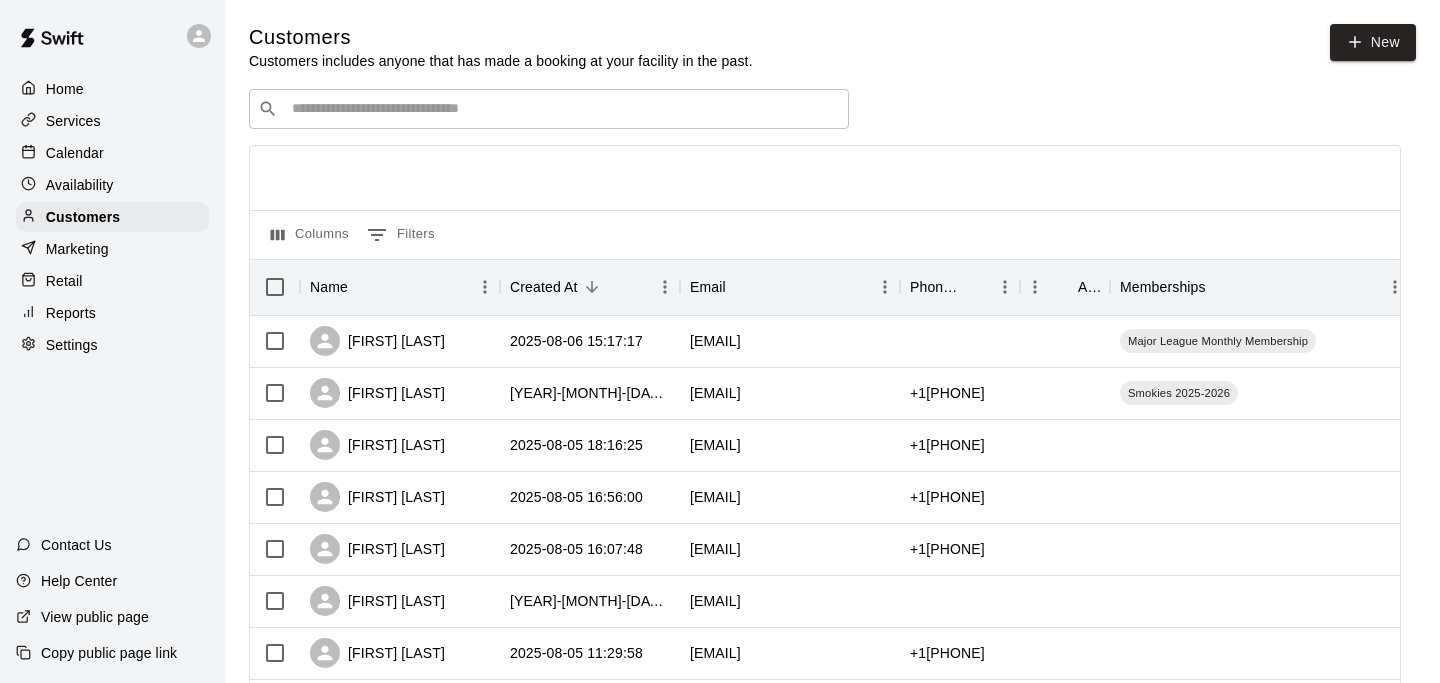 click at bounding box center (563, 109) 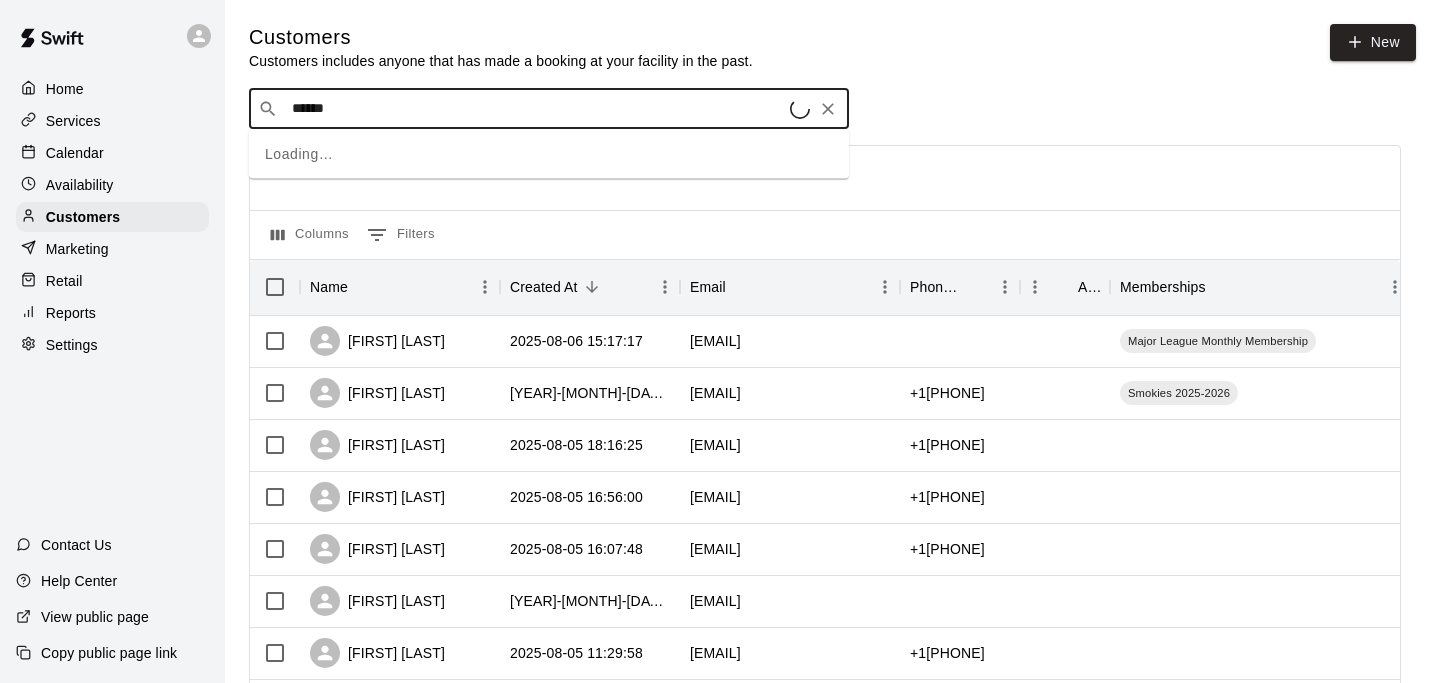 type on "******" 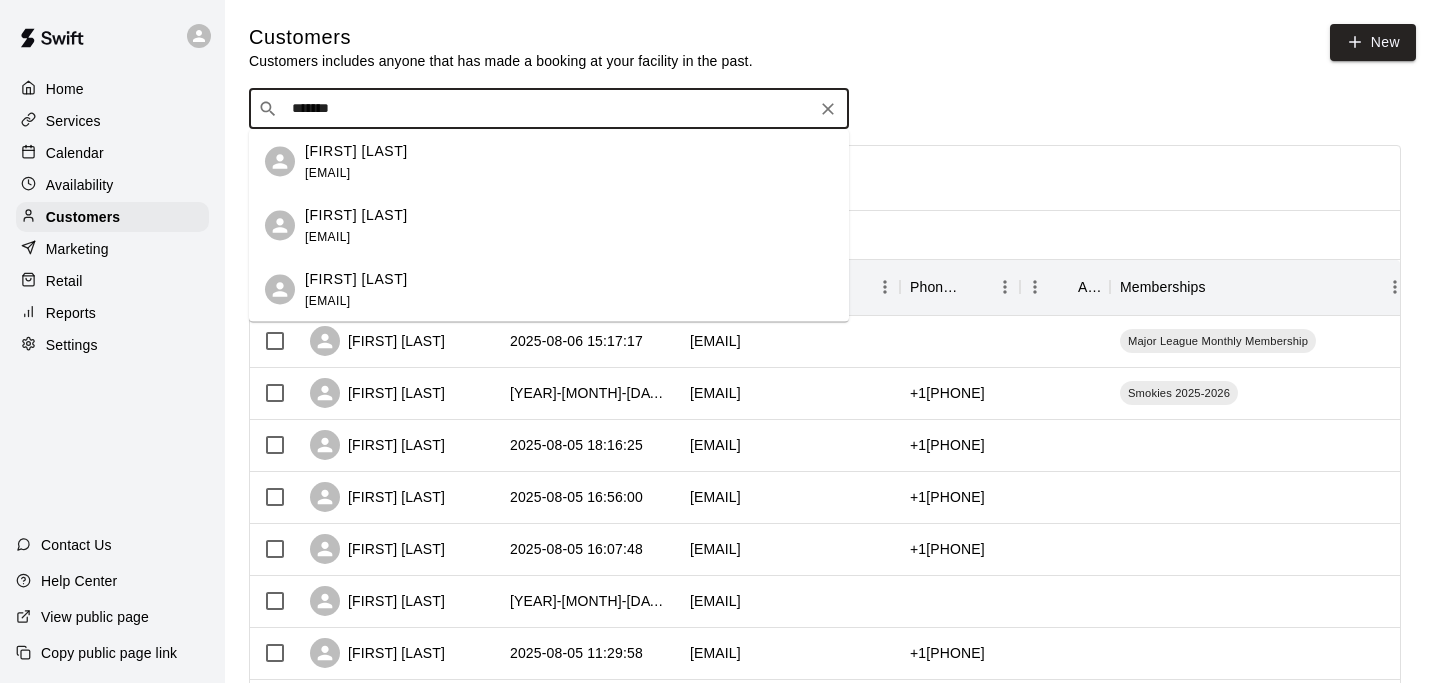 click on "Isaiah Isenhower wisenhower1931@gmail.com" at bounding box center [569, 289] 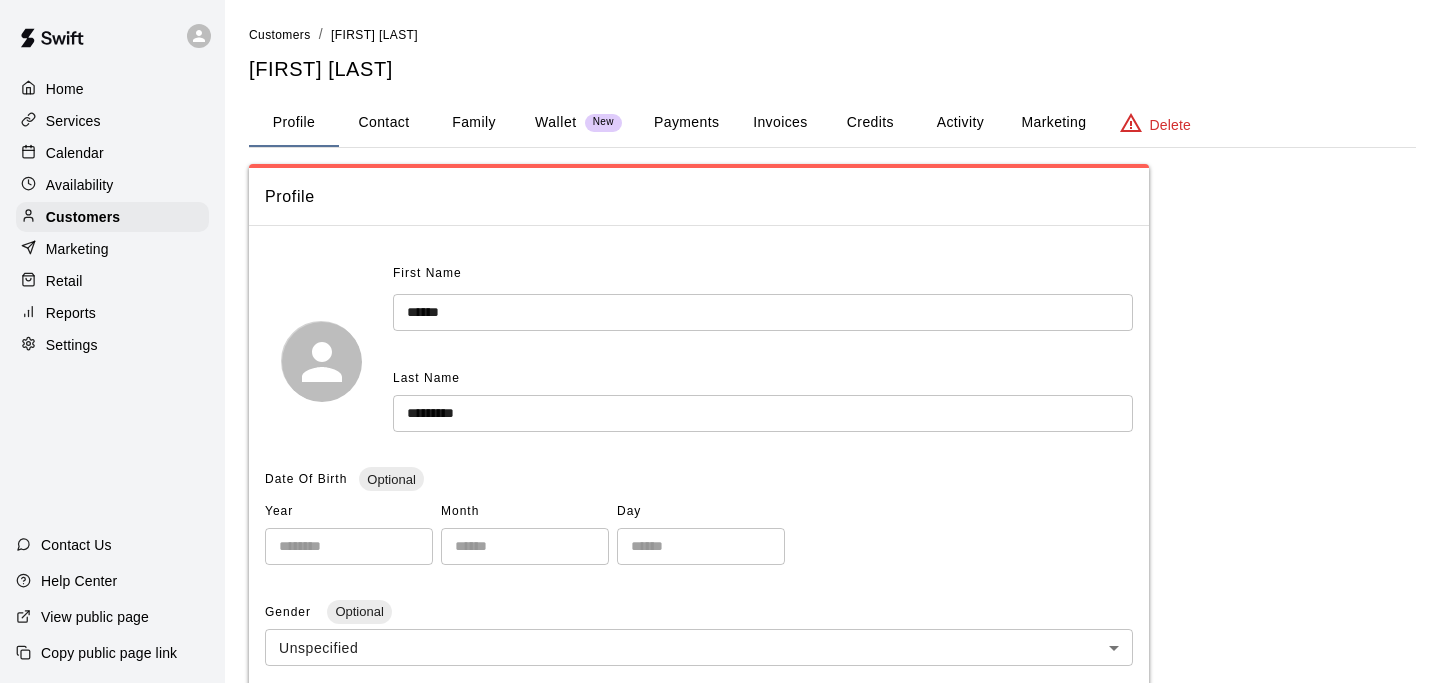 click on "Marketing" at bounding box center [1053, 123] 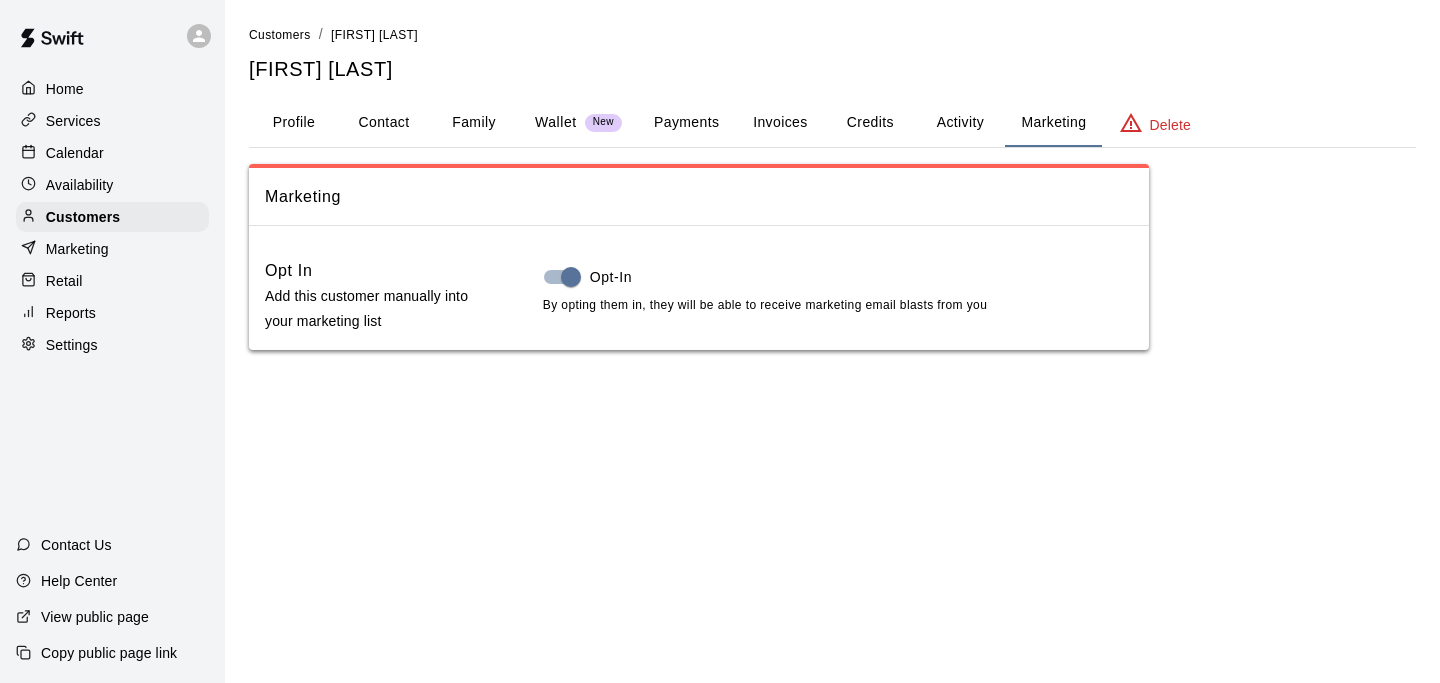 click on "Activity" at bounding box center [960, 123] 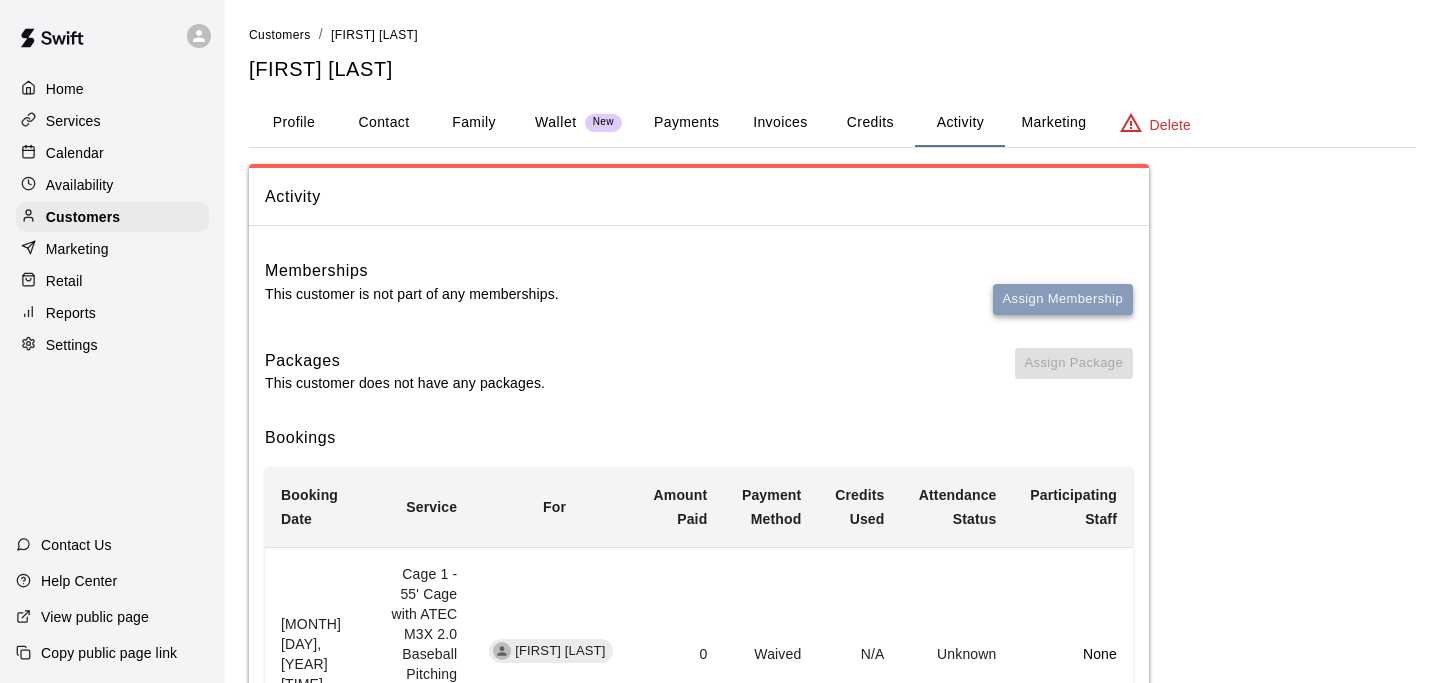 click on "Assign Membership" at bounding box center (1063, 299) 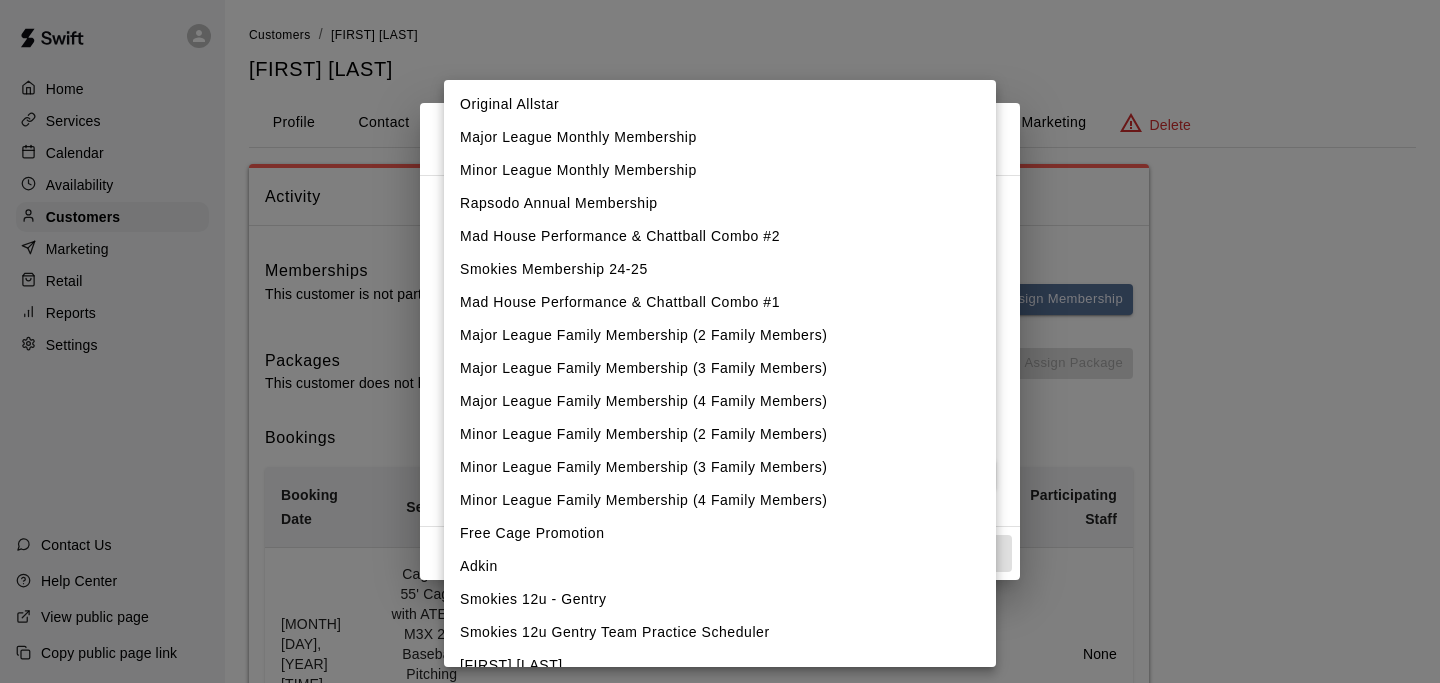 click on "Home Services Calendar Availability Customers Marketing Retail Reports Settings Contact Us Help Center View public page Copy public page link Customers / Warren Isenhower Warren Isenhower Profile Contact Family Wallet New Payments Invoices Credits Activity Marketing Delete Activity Memberships This customer is not part of any memberships. Assign Membership Packages This customer does not have any packages. Assign Package Bookings Booking Date   Service For Amount Paid Payment Method Credits Used Attendance Status Participating Staff April 28, 2025 7:00 PM Cage 1 - 55' Cage with ATEC M3X 2.0 Baseball Pitching Machine with Auto Feeder Isaiah Isenhower 0 Waived N/A Unknown None March 21, 2025 6:00 PM Cage 1 - 55' Cage with ATEC M3X 2.0 Baseball Pitching Machine with Auto Feeder Isaiah Isenhower 0 Waived N/A Unknown None February 13, 2025 6:30 PM Cage 1 - 55' Cage with ATEC M3X 2.0 Baseball Pitching Machine with Auto Feeder Isaiah Isenhower 0 Waived N/A Unknown None November 04, 2024 7:00 PM Isaiah Isenhower N/A" at bounding box center [720, 1397] 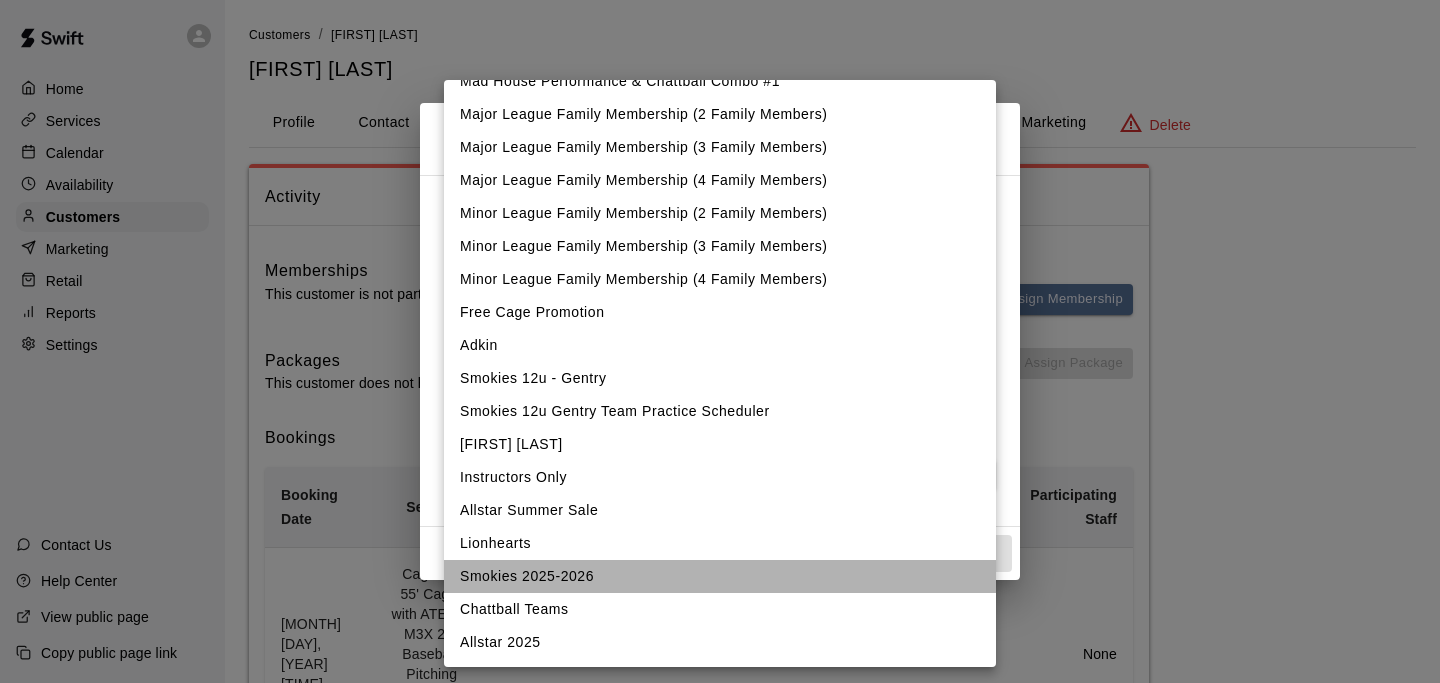 click on "Smokies 2025-2026" at bounding box center [720, 576] 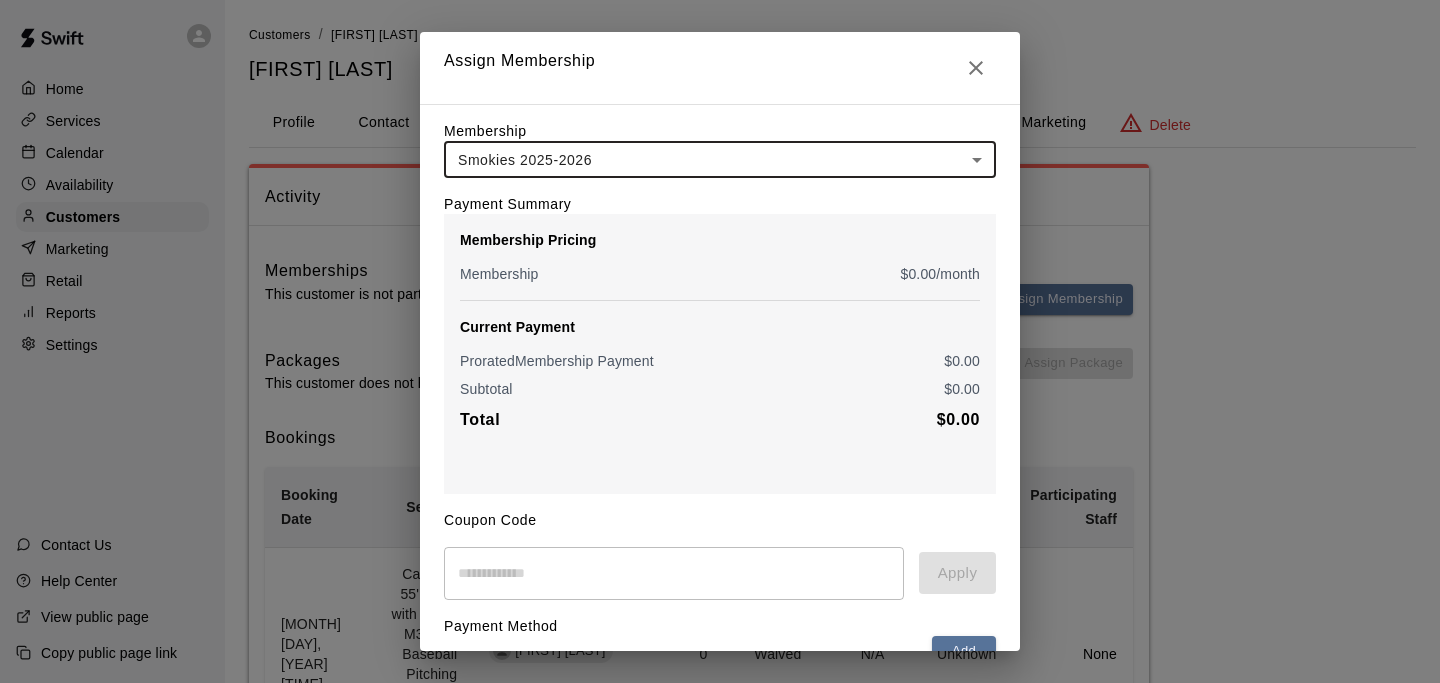 scroll, scrollTop: 109, scrollLeft: 0, axis: vertical 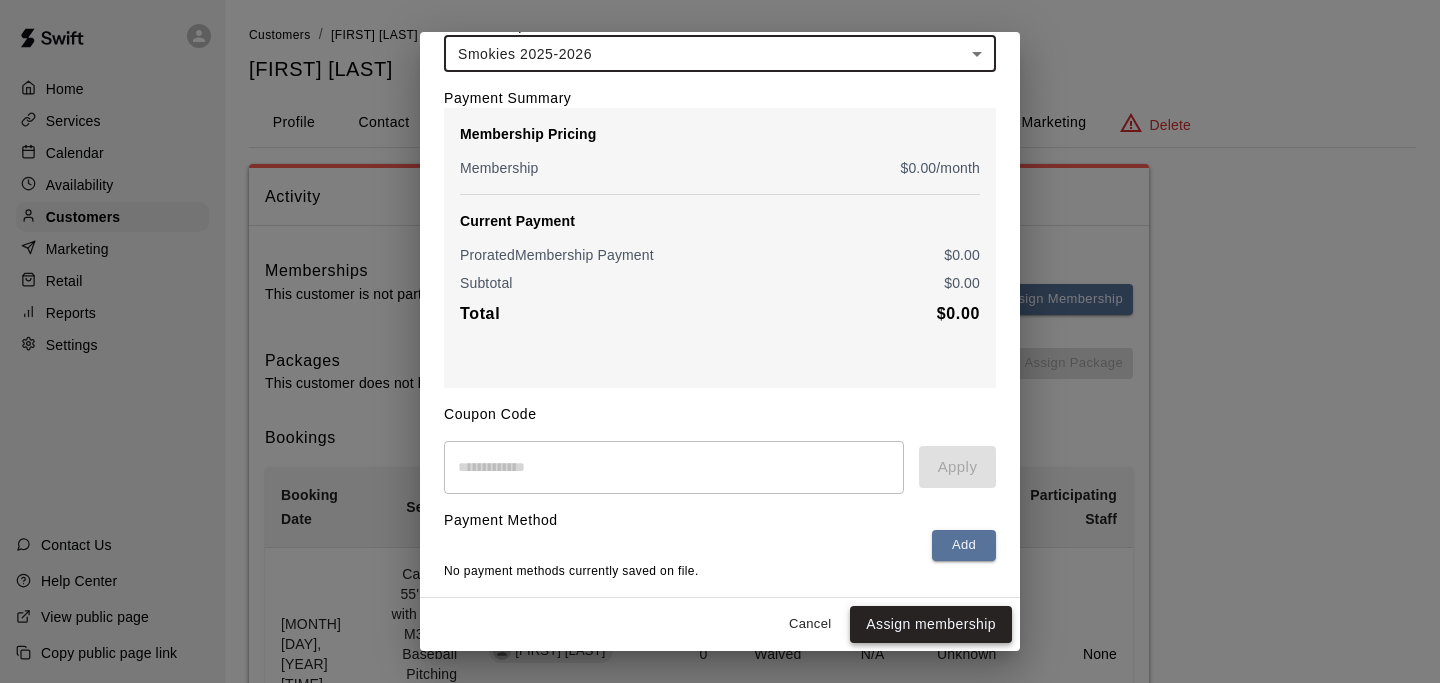 click on "Assign membership" at bounding box center [931, 624] 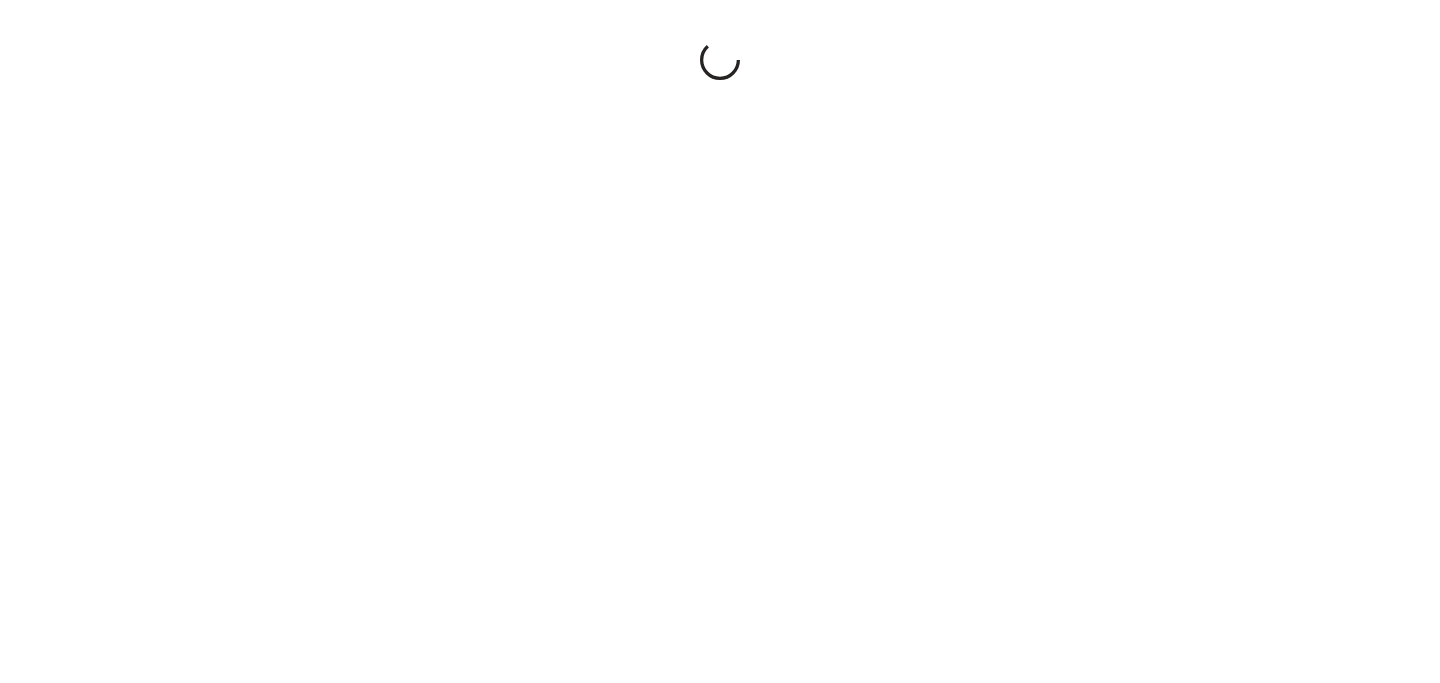 scroll, scrollTop: 0, scrollLeft: 0, axis: both 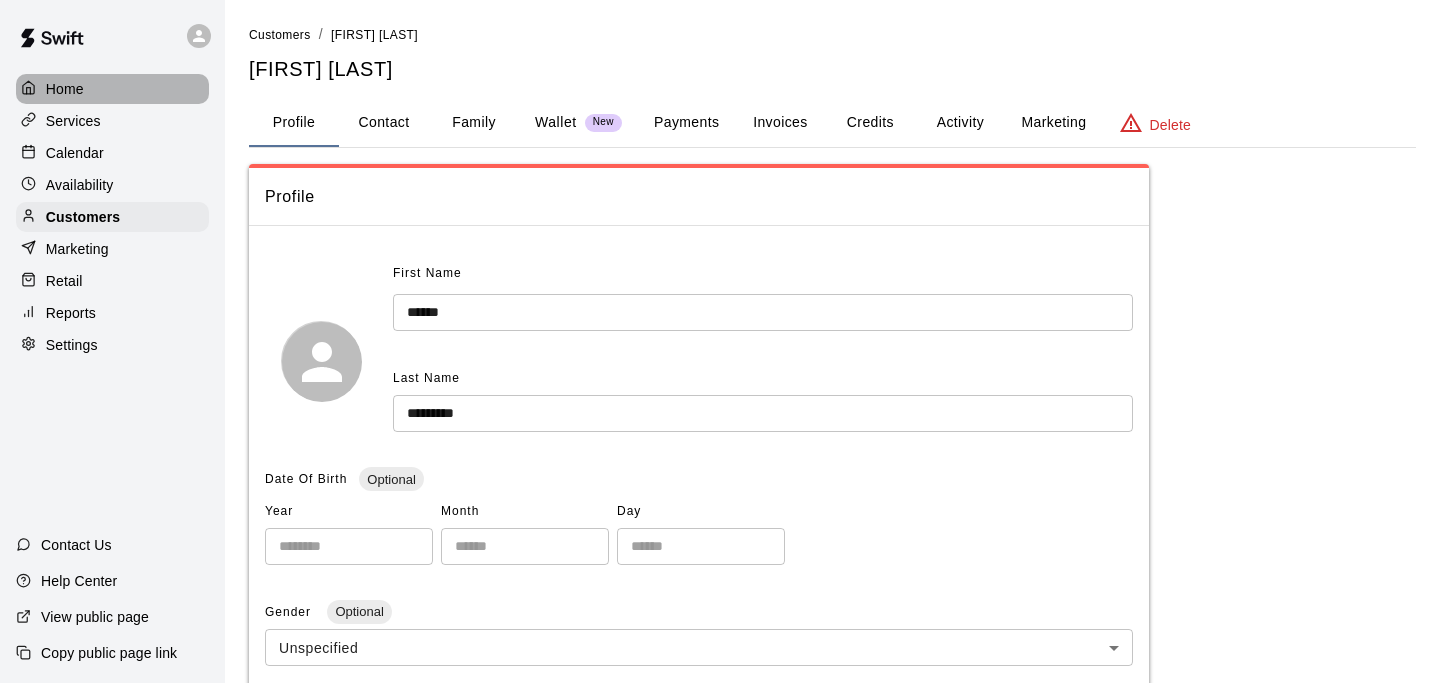 click on "Home" at bounding box center [112, 89] 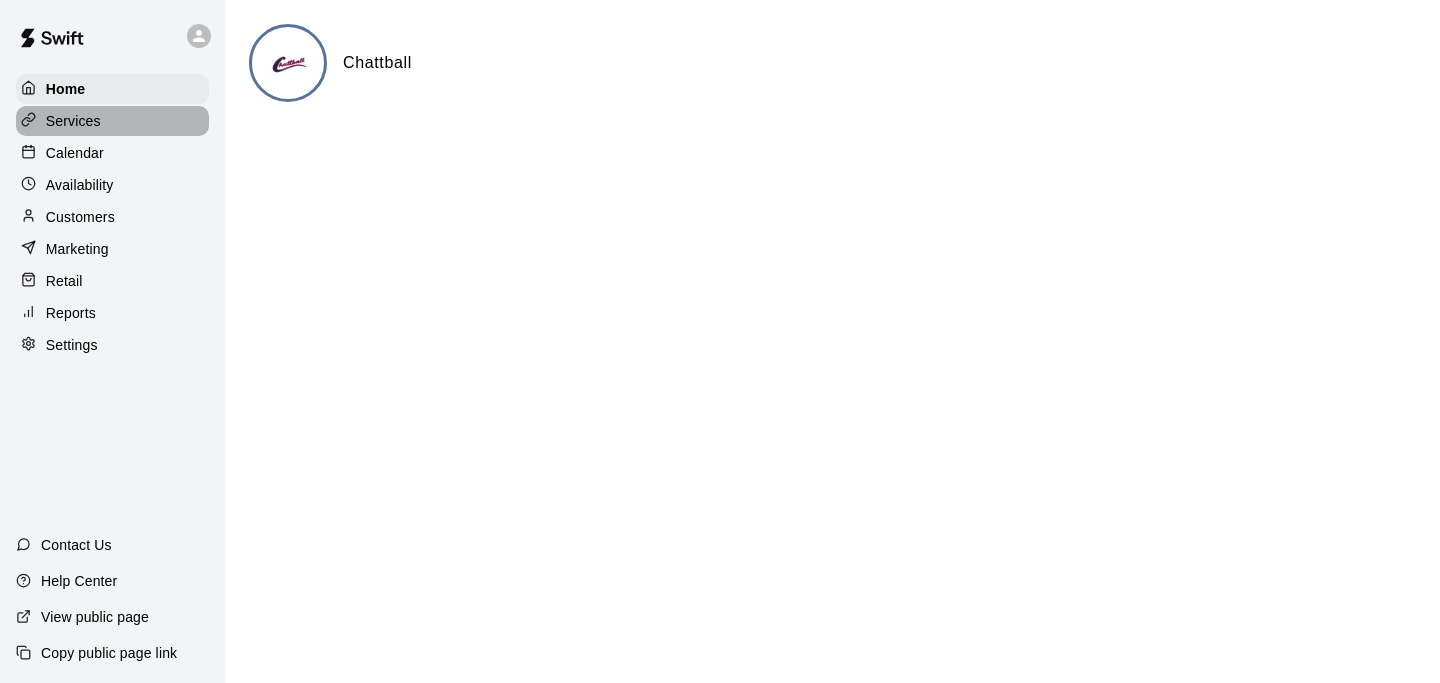 click on "Services" at bounding box center (112, 121) 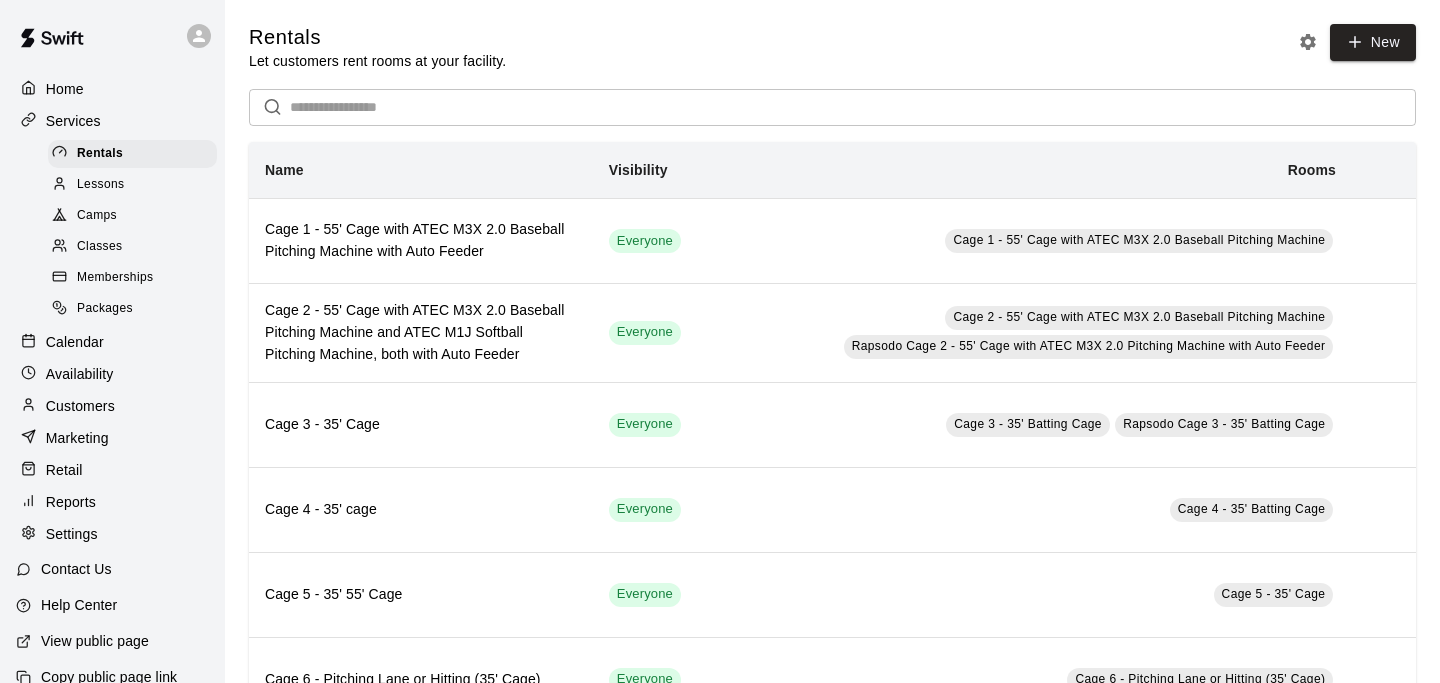 click on "Memberships" at bounding box center [115, 278] 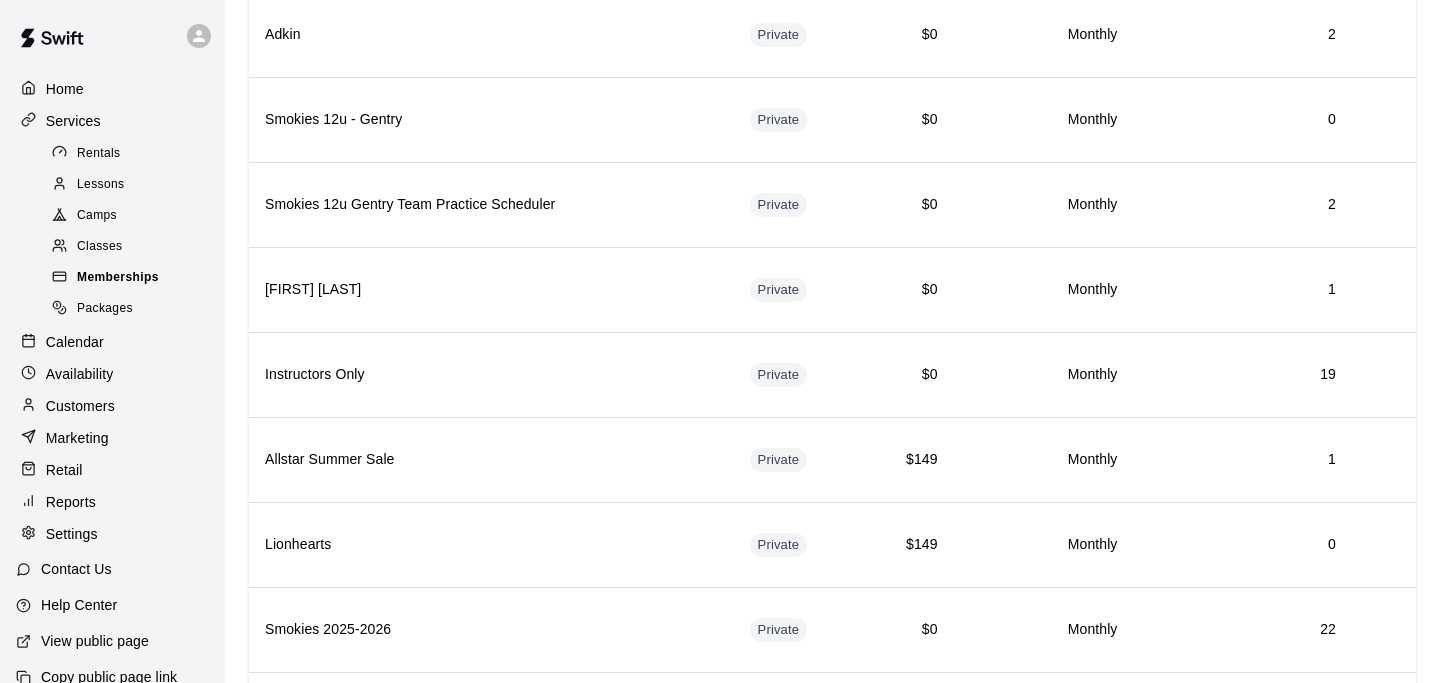 scroll, scrollTop: 1612, scrollLeft: 0, axis: vertical 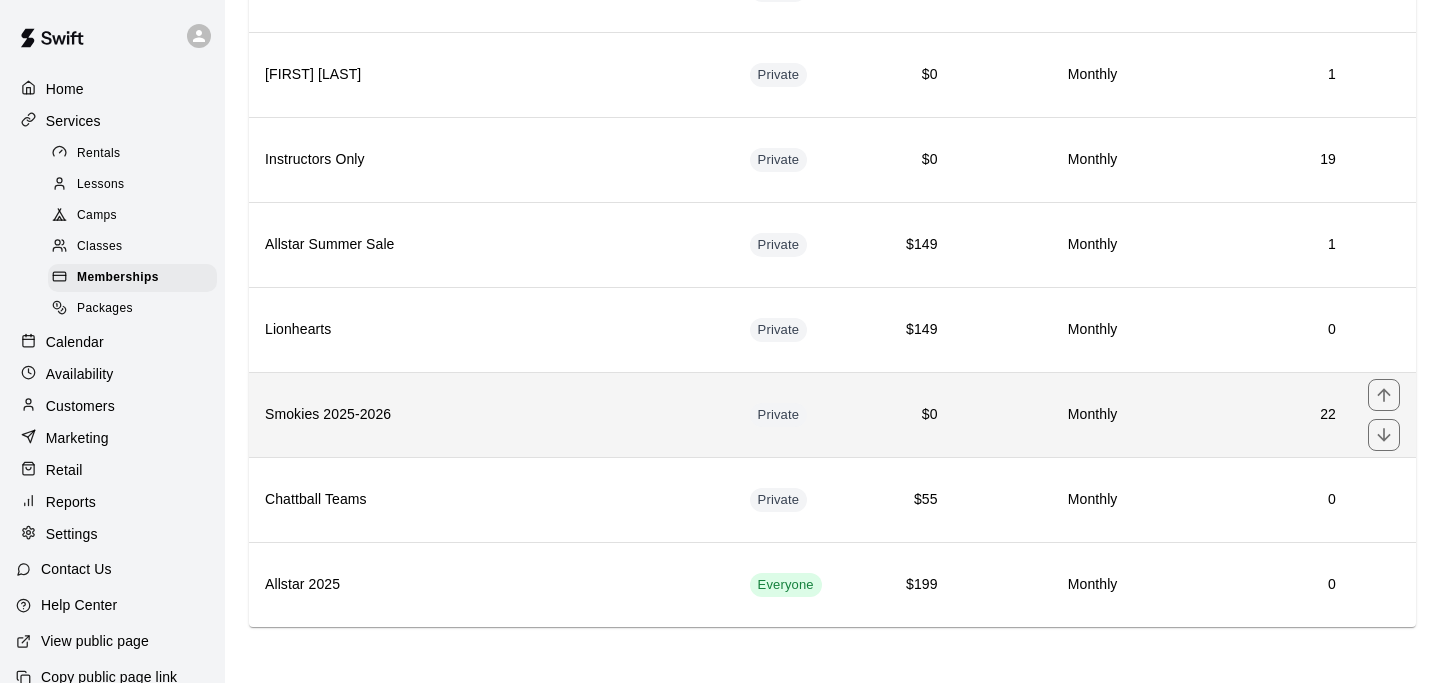 click on "Smokies 2025-2026" at bounding box center [491, 414] 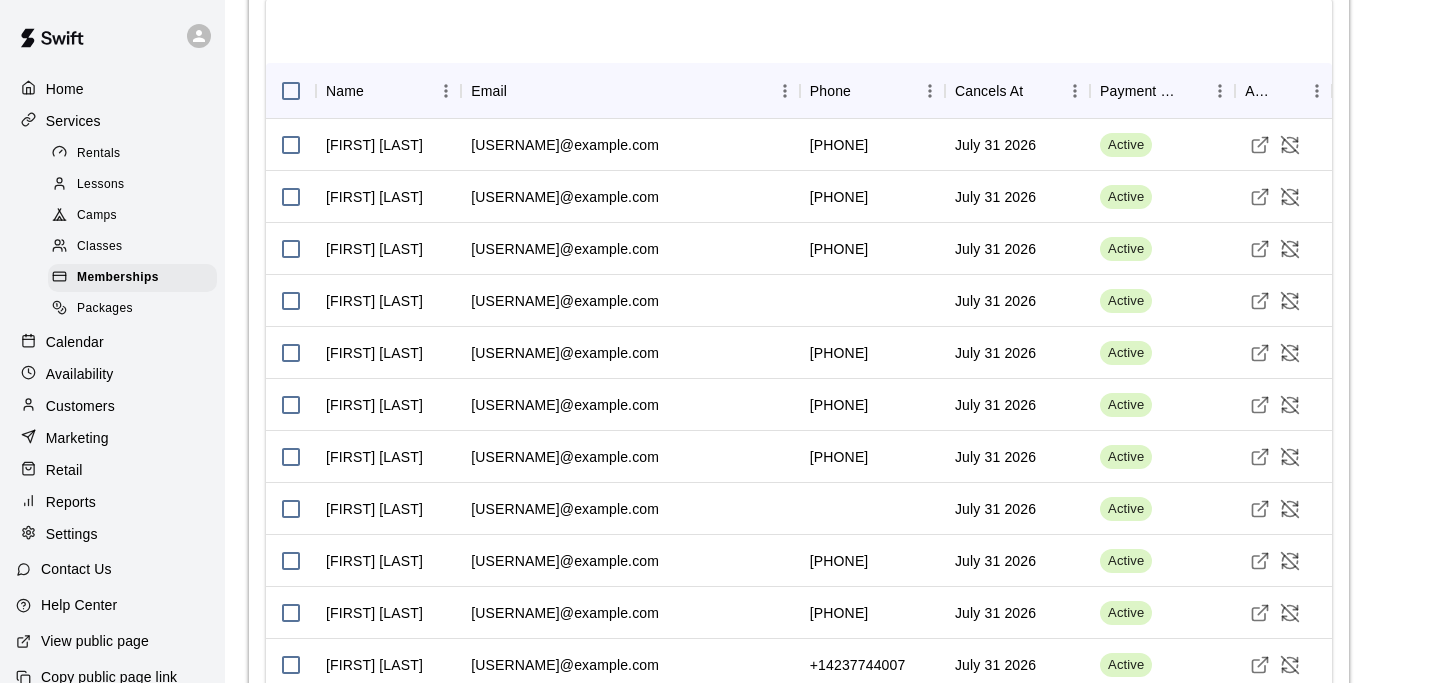 scroll, scrollTop: 2135, scrollLeft: 0, axis: vertical 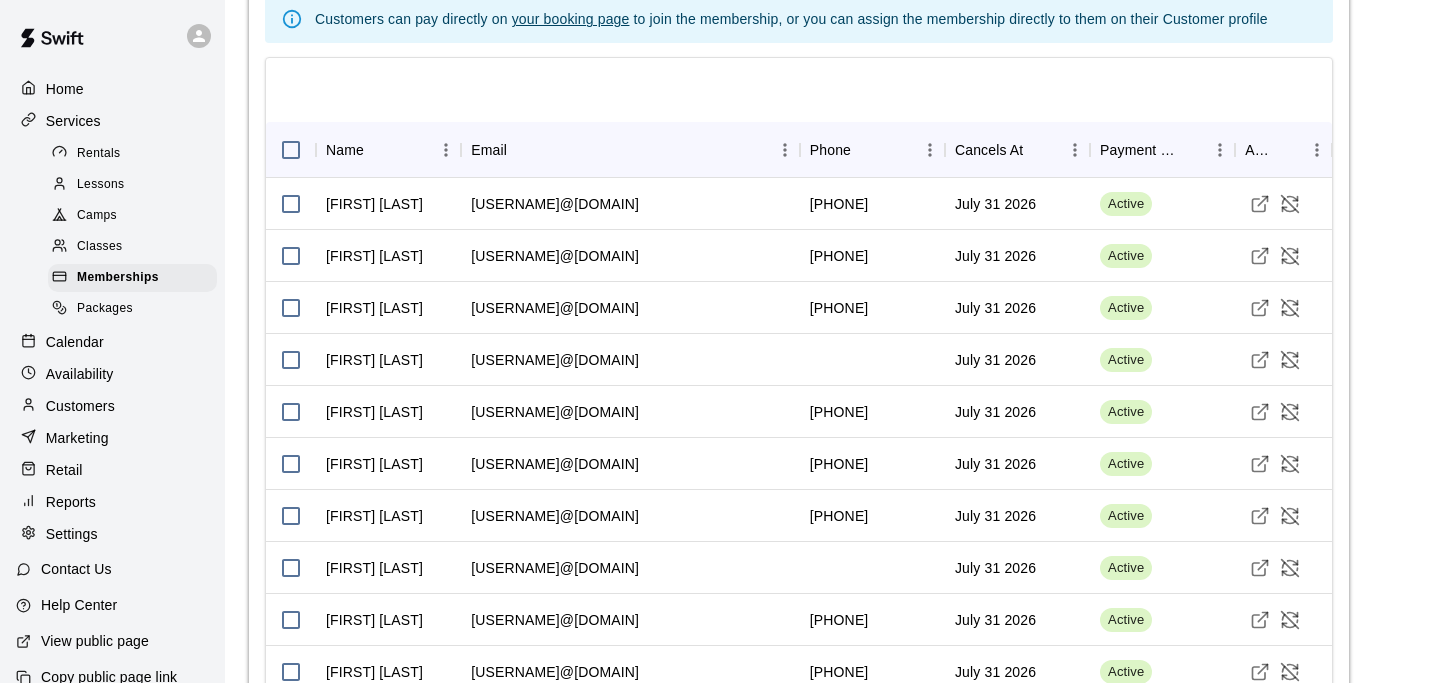 click on "Services" at bounding box center (112, 121) 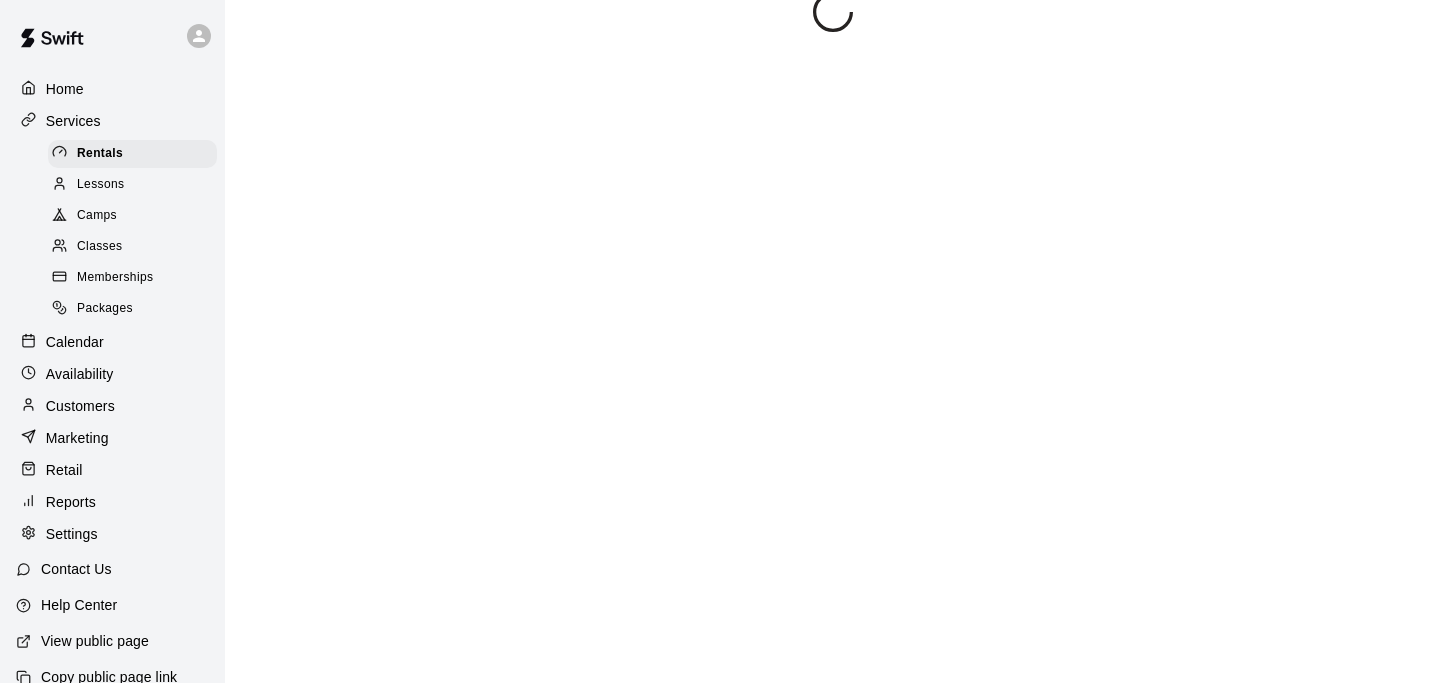 scroll, scrollTop: 0, scrollLeft: 0, axis: both 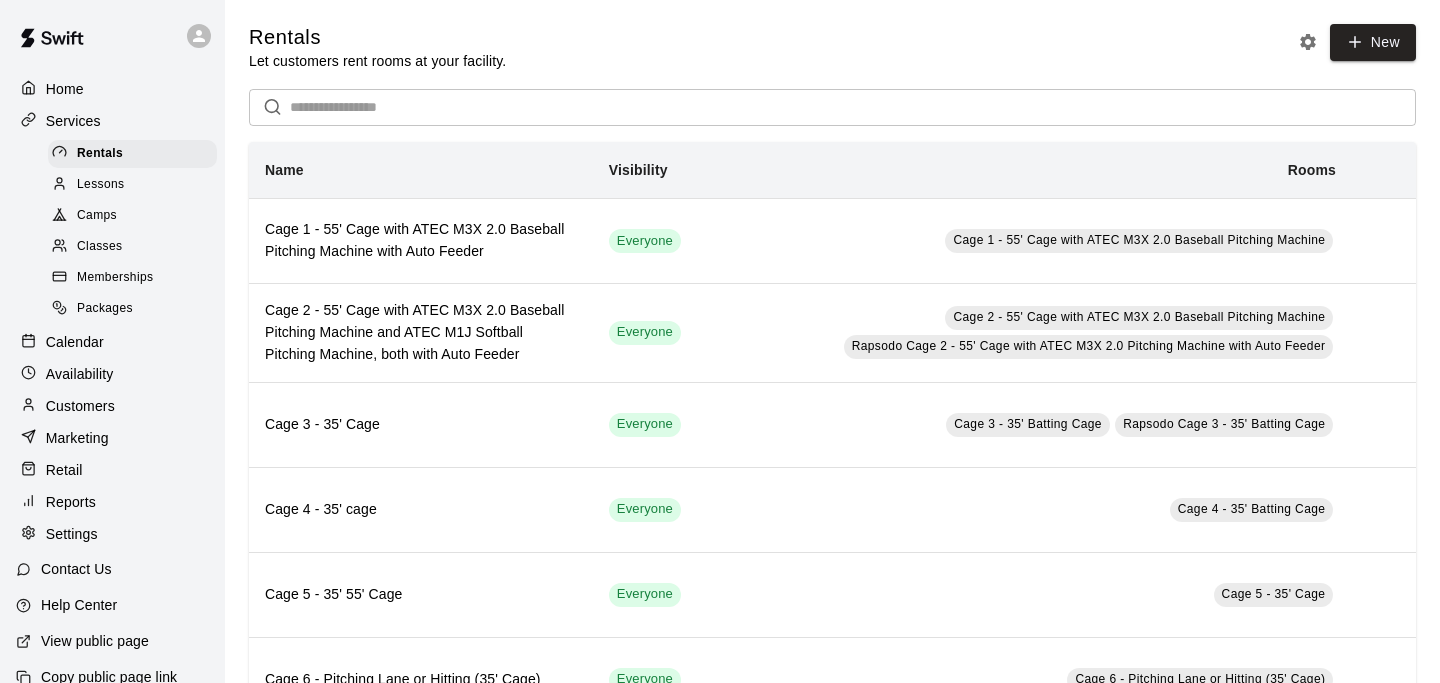 click on "Home" at bounding box center [112, 89] 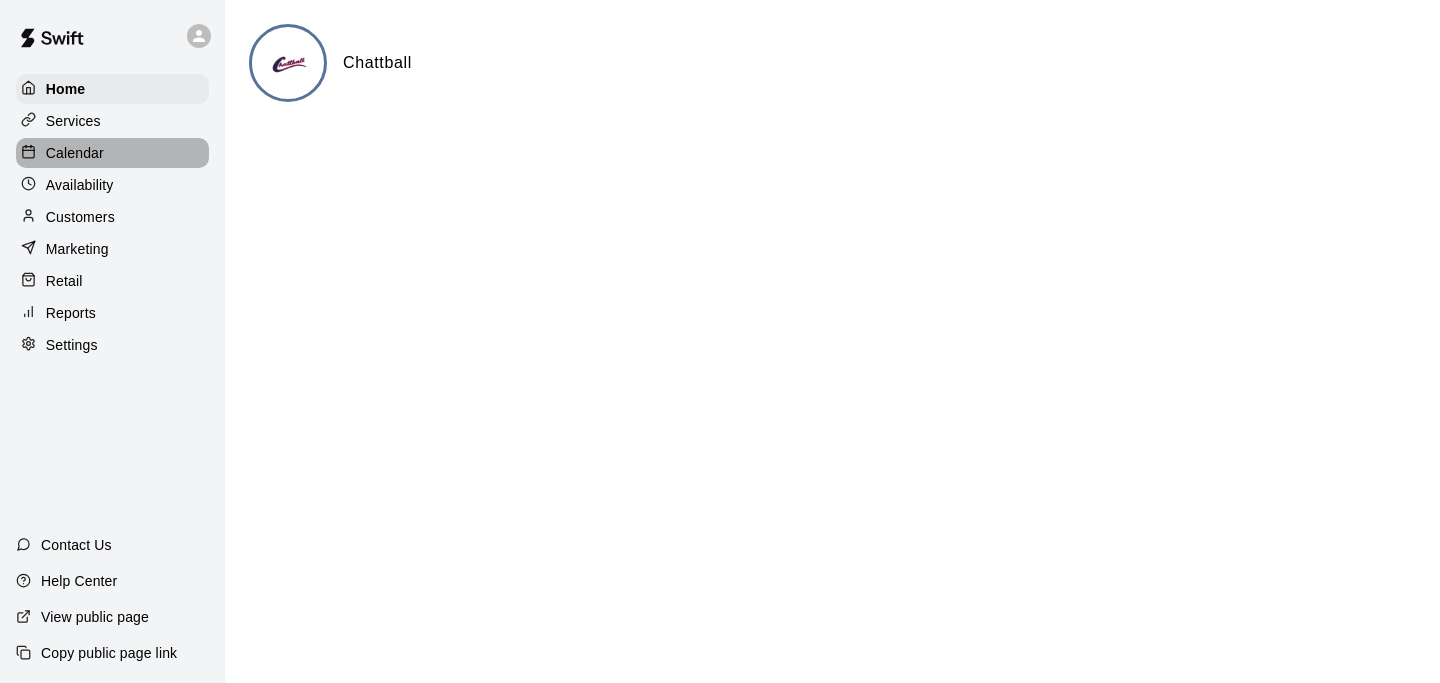 click on "Calendar" at bounding box center [112, 153] 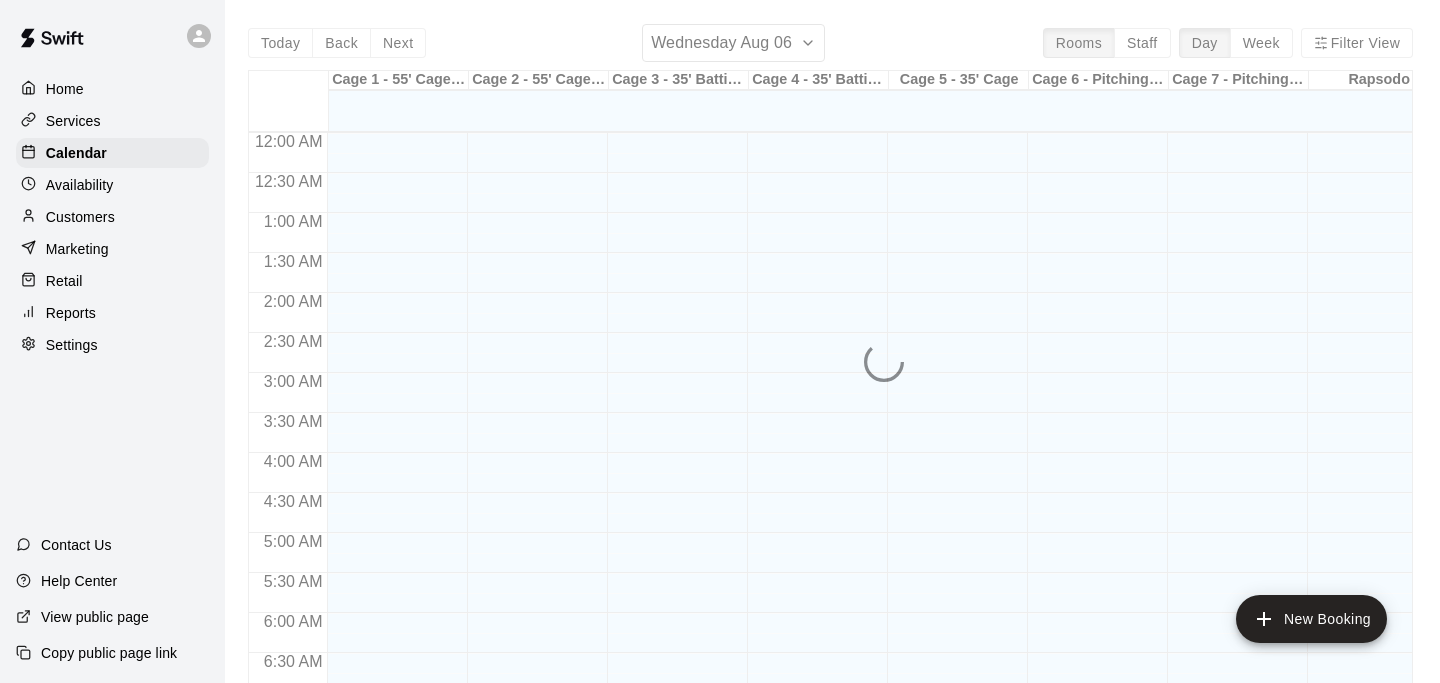 scroll, scrollTop: 1288, scrollLeft: 0, axis: vertical 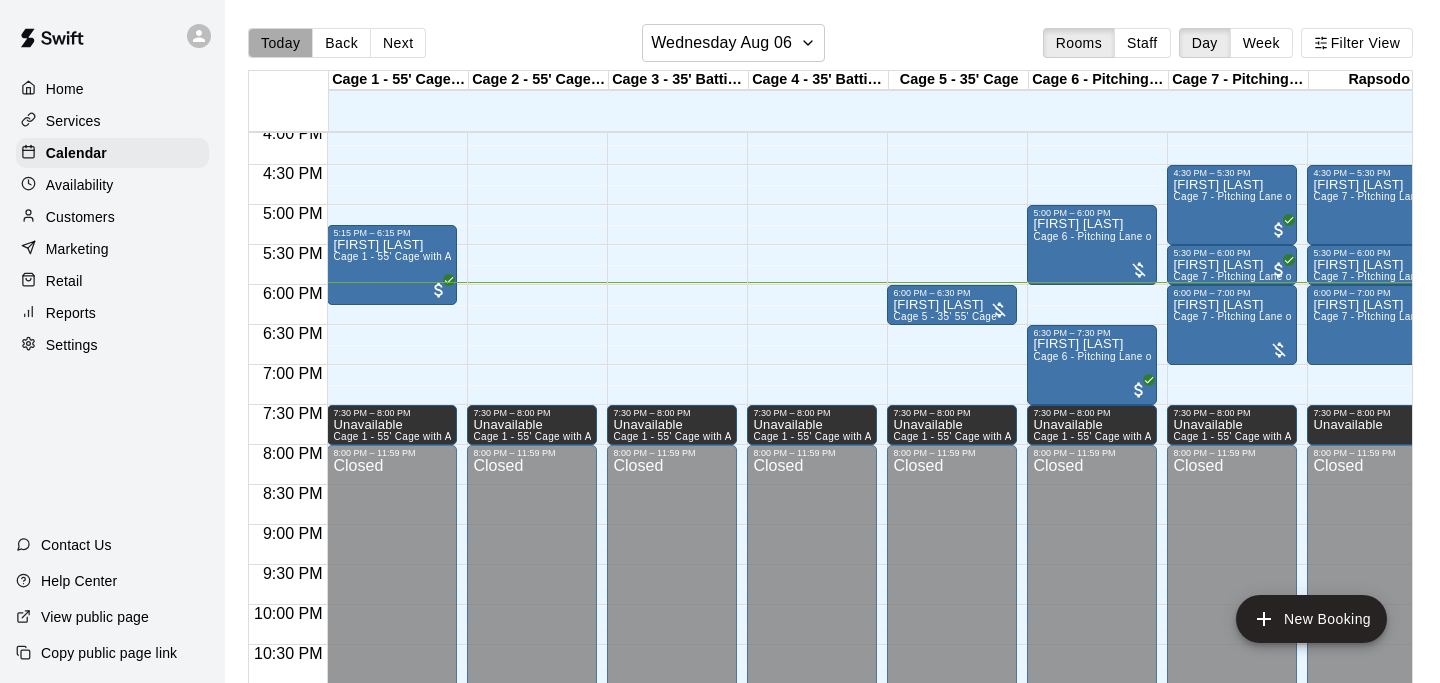 click on "Today" at bounding box center [280, 43] 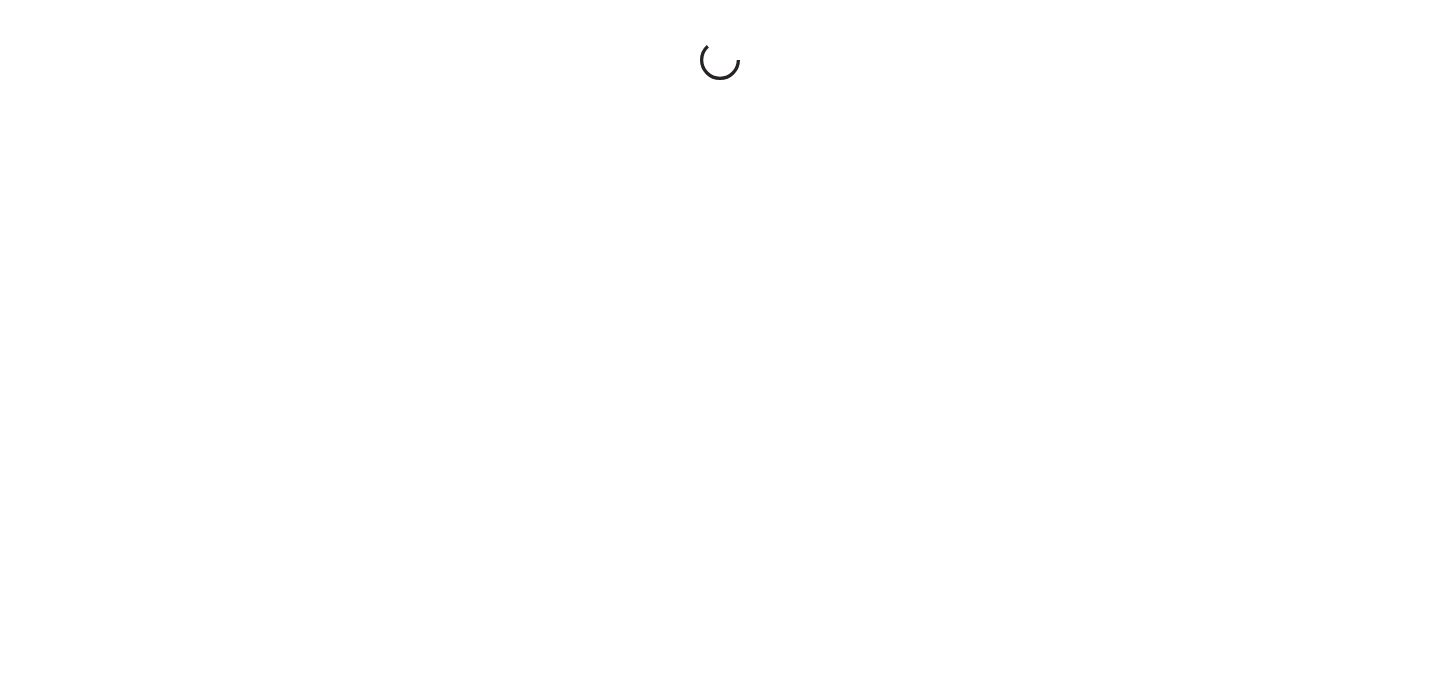 scroll, scrollTop: 0, scrollLeft: 0, axis: both 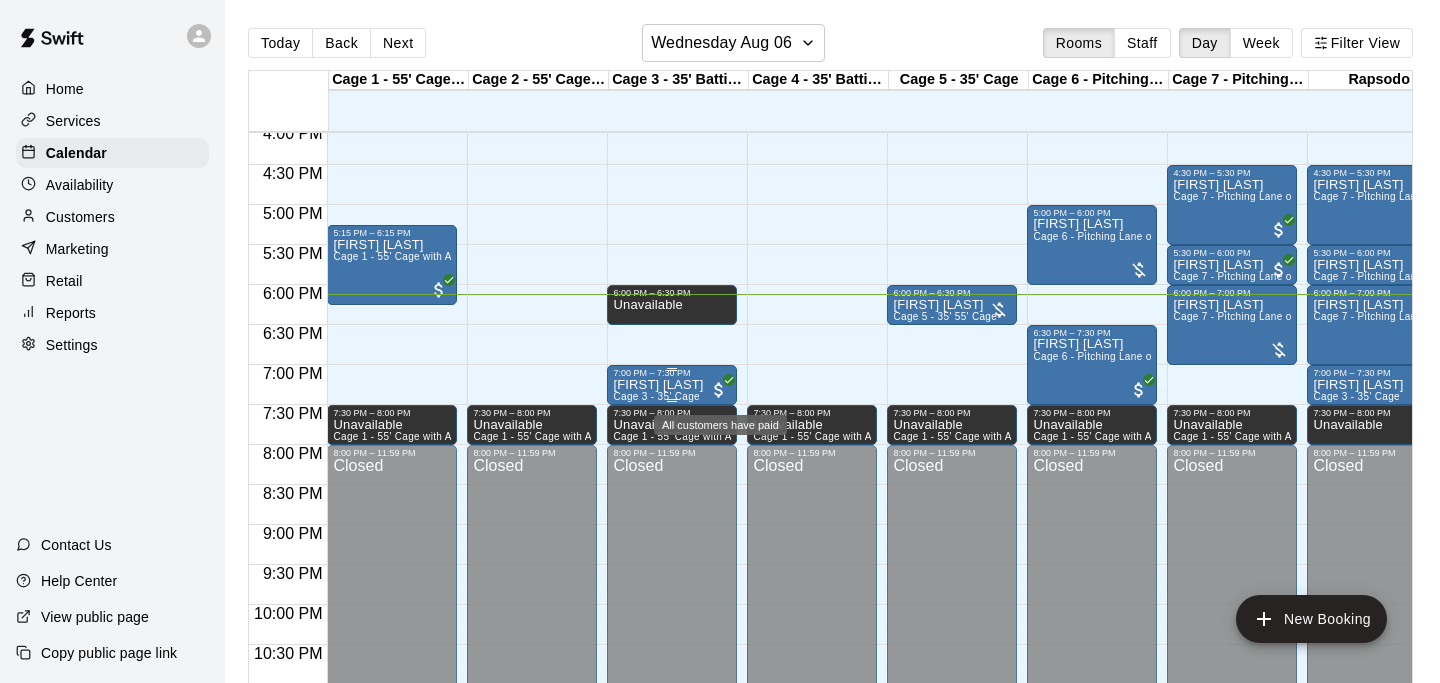 click at bounding box center [719, 390] 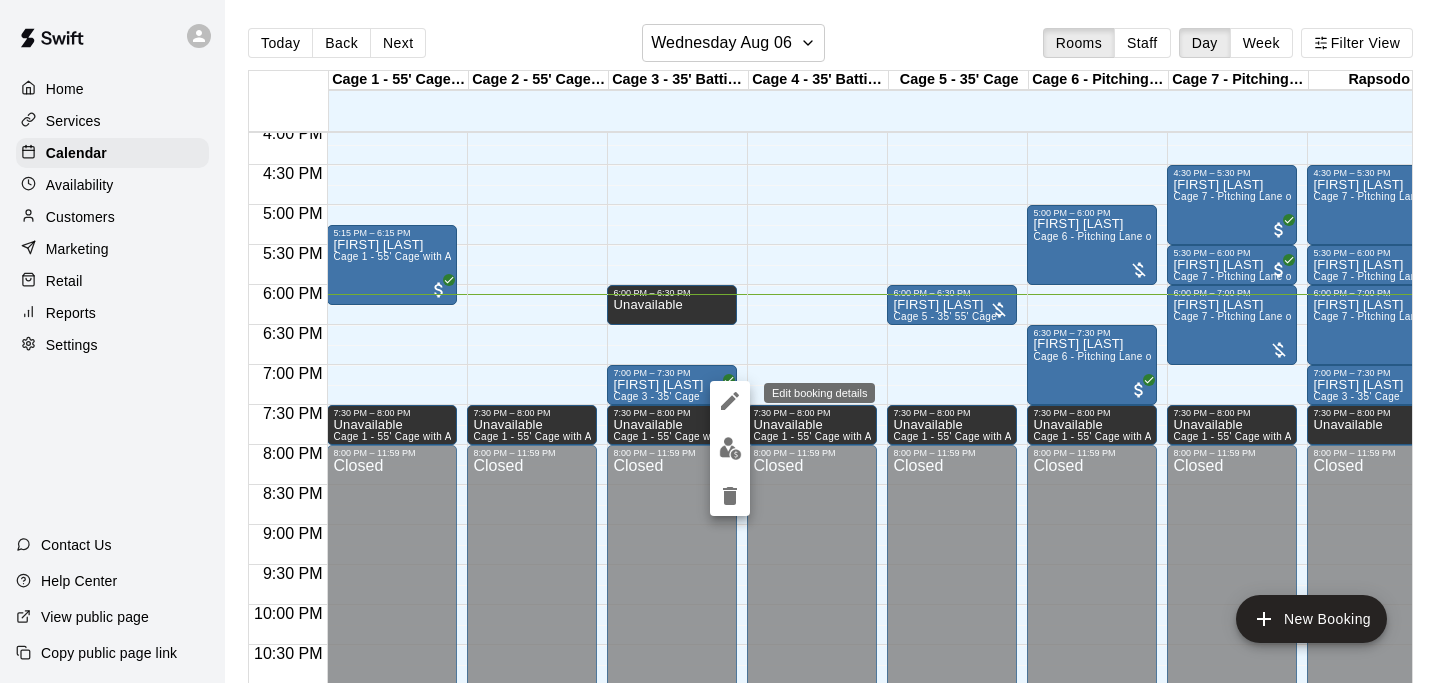 click 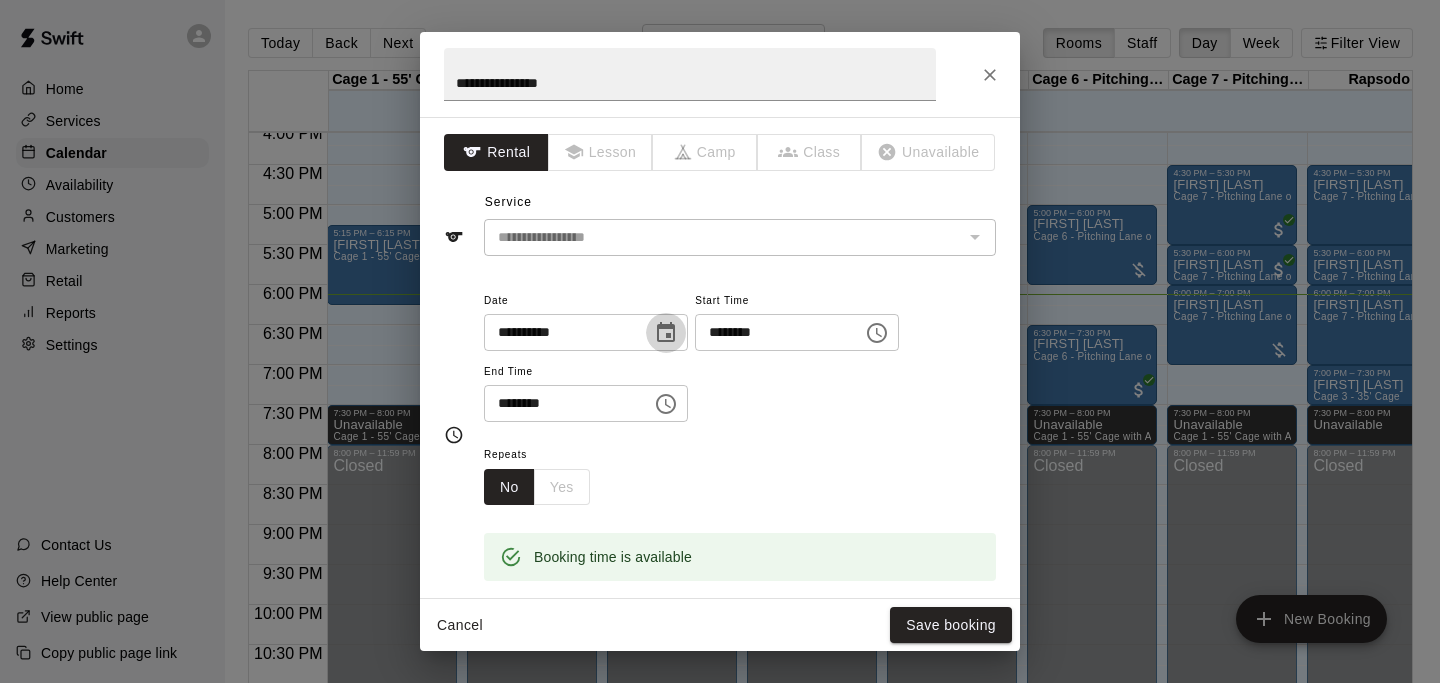 click 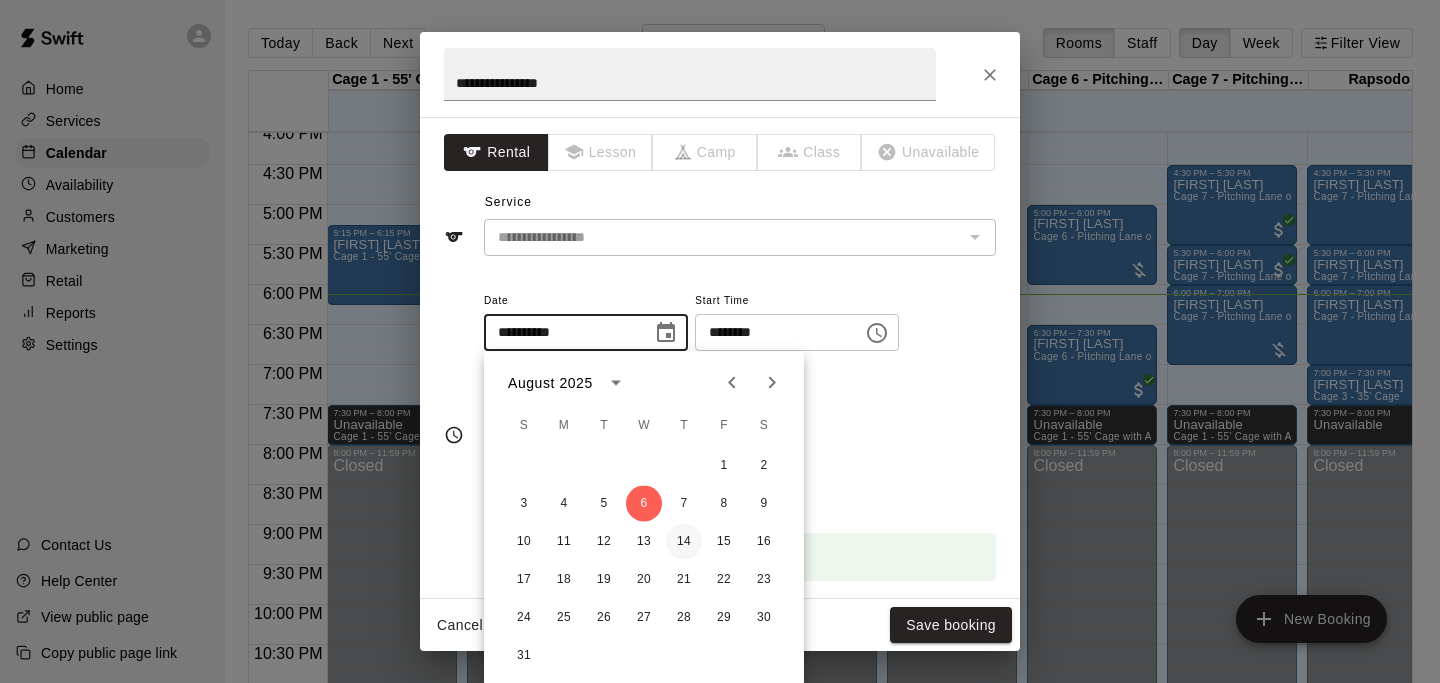 click on "14" at bounding box center [684, 542] 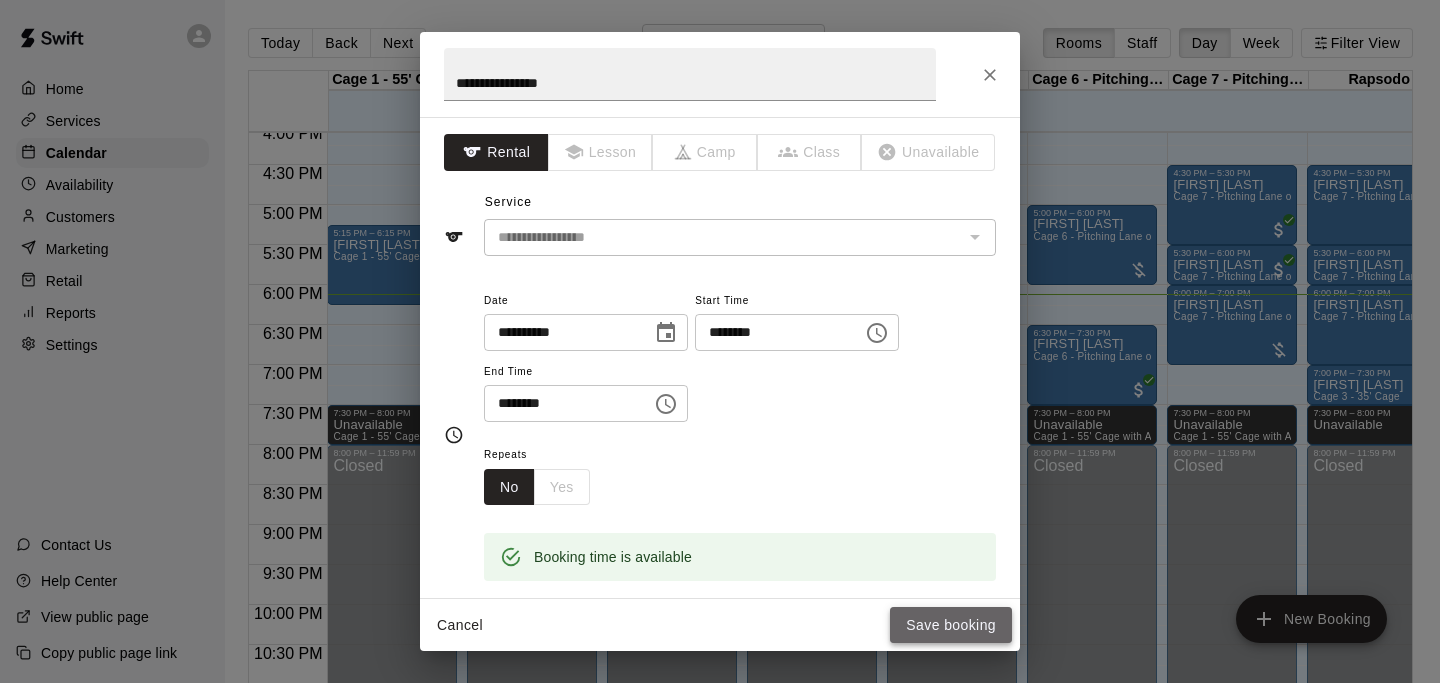 click on "Save booking" at bounding box center (951, 625) 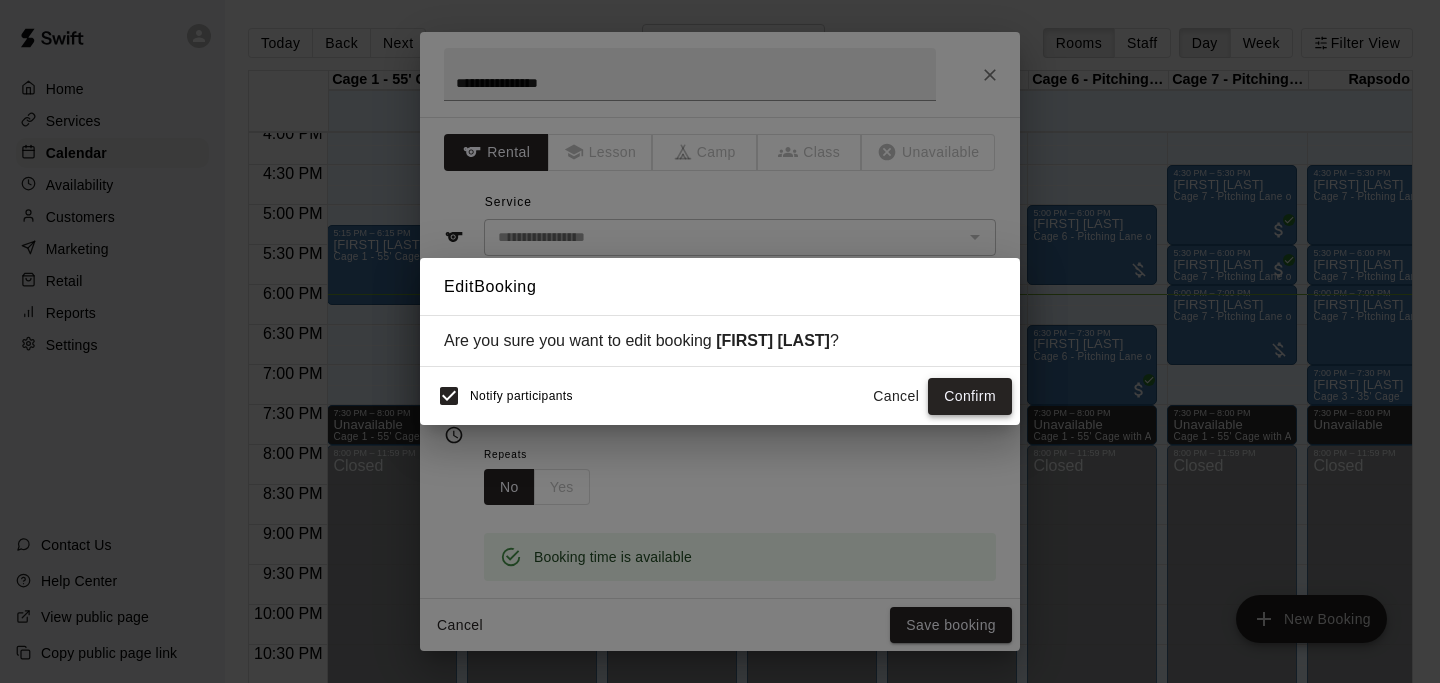 click on "Confirm" at bounding box center [970, 396] 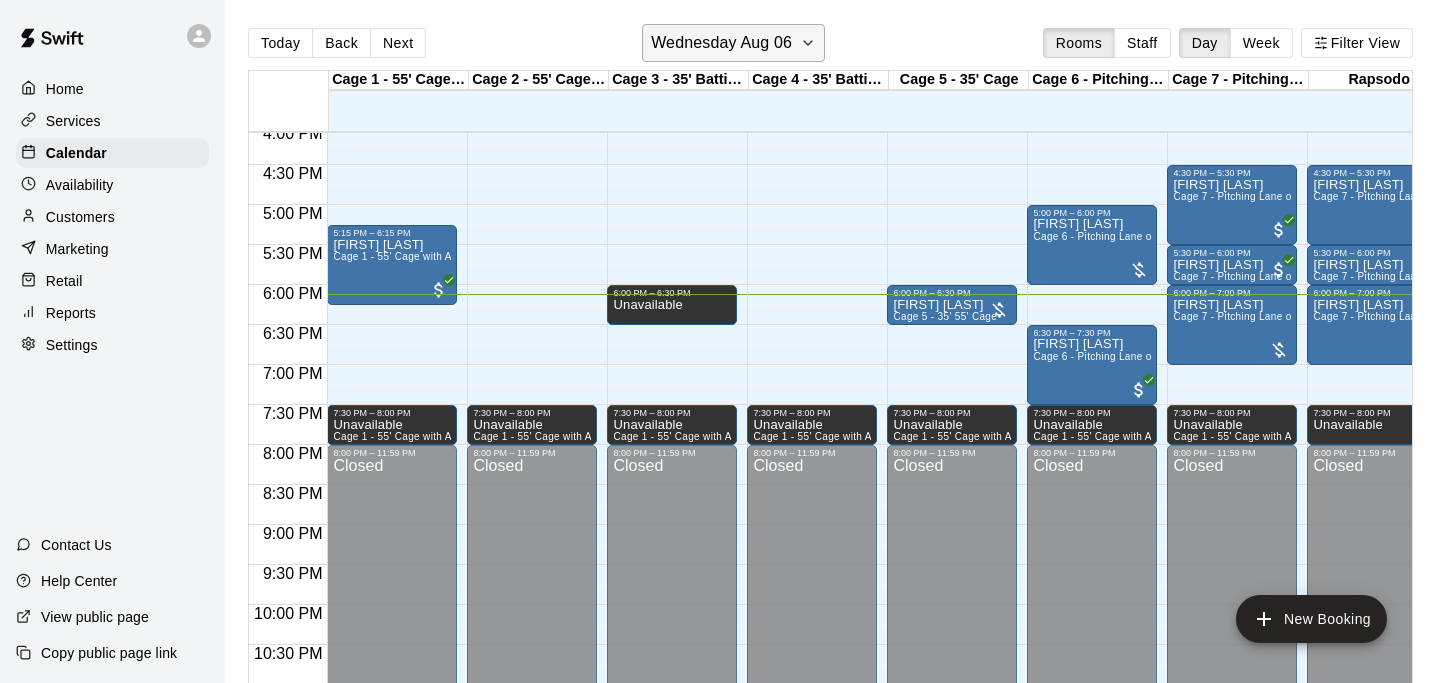 click on "Wednesday Aug 06" at bounding box center (721, 43) 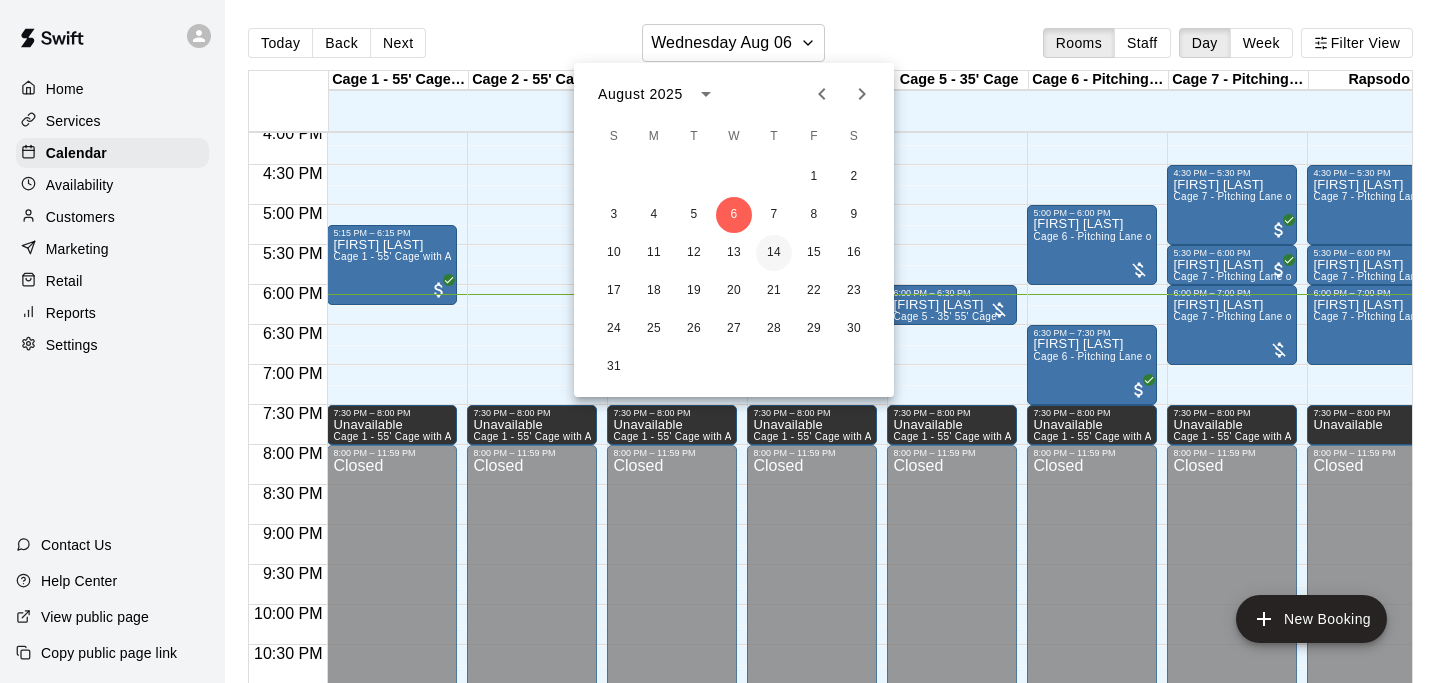 click on "14" at bounding box center (774, 253) 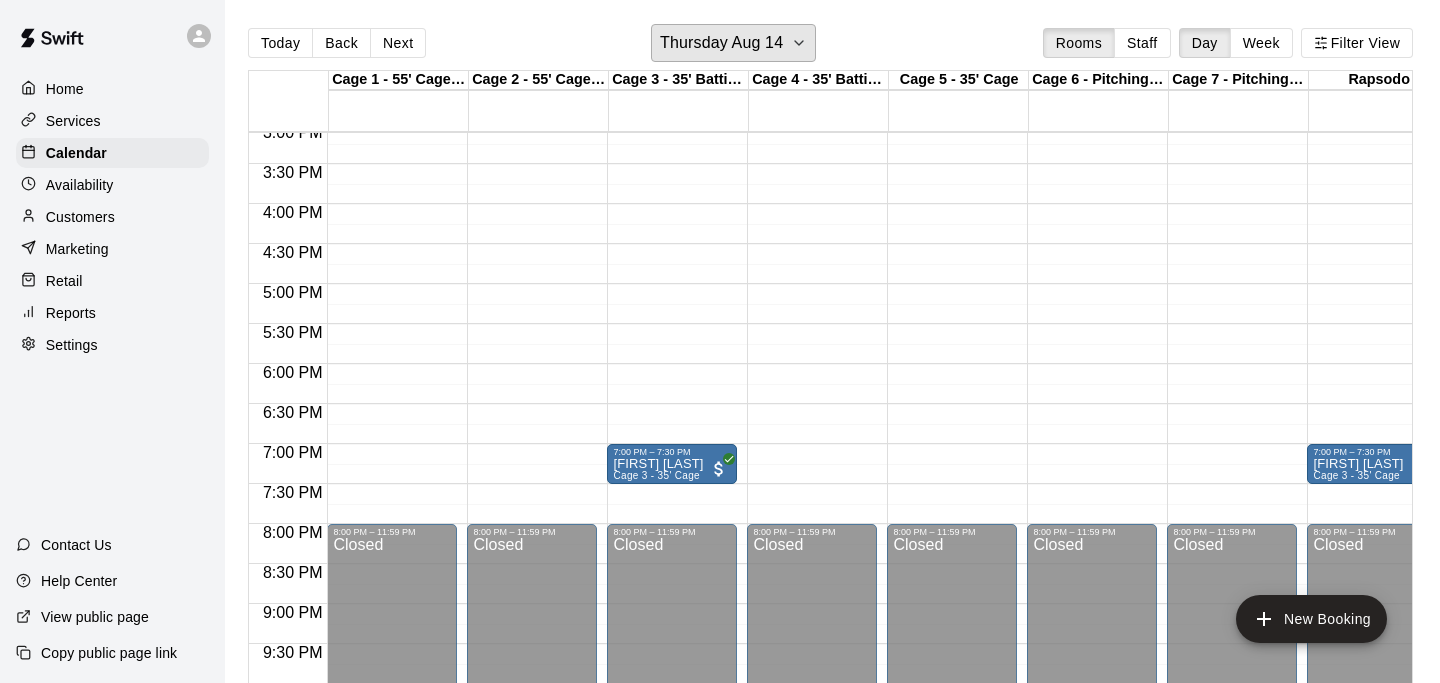 scroll, scrollTop: 1208, scrollLeft: 0, axis: vertical 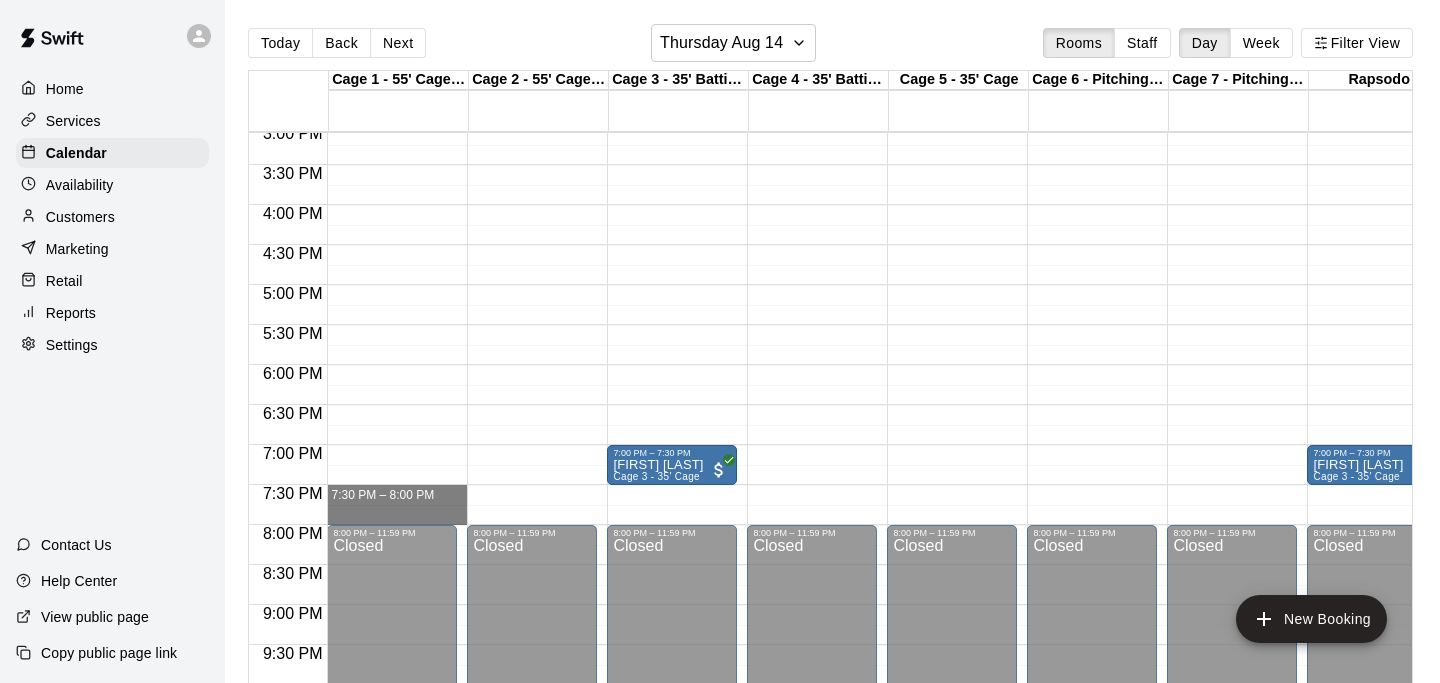 drag, startPoint x: 442, startPoint y: 492, endPoint x: 442, endPoint y: 515, distance: 23 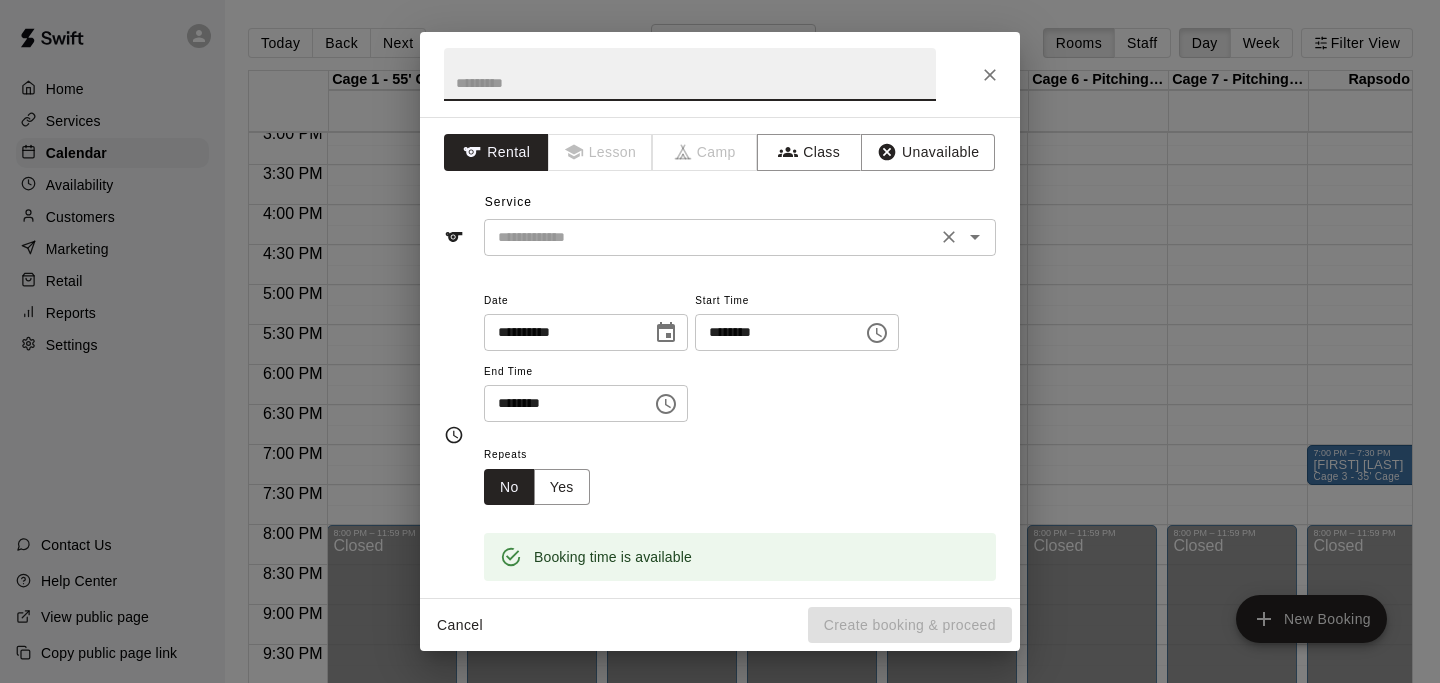 click at bounding box center [710, 237] 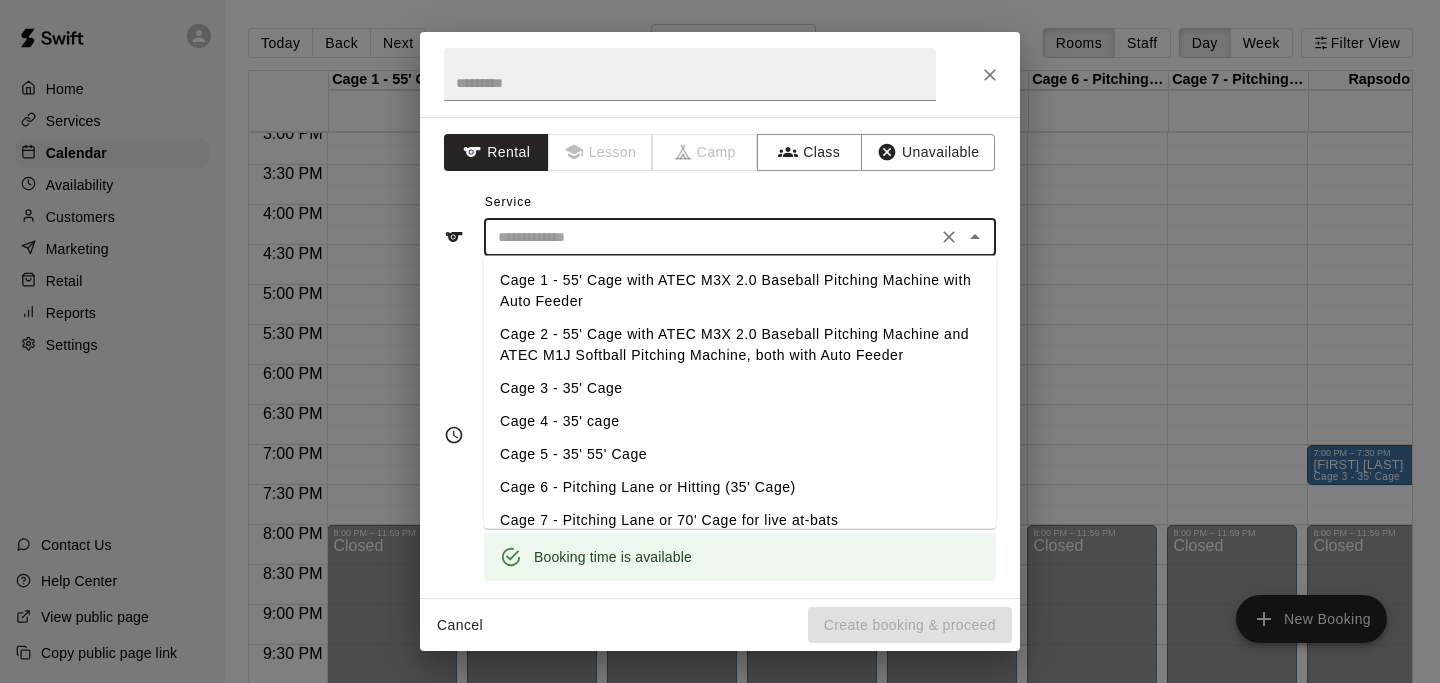 click on "Cage 1 - 55' Cage with ATEC M3X 2.0 Baseball Pitching Machine with Auto Feeder" at bounding box center (740, 291) 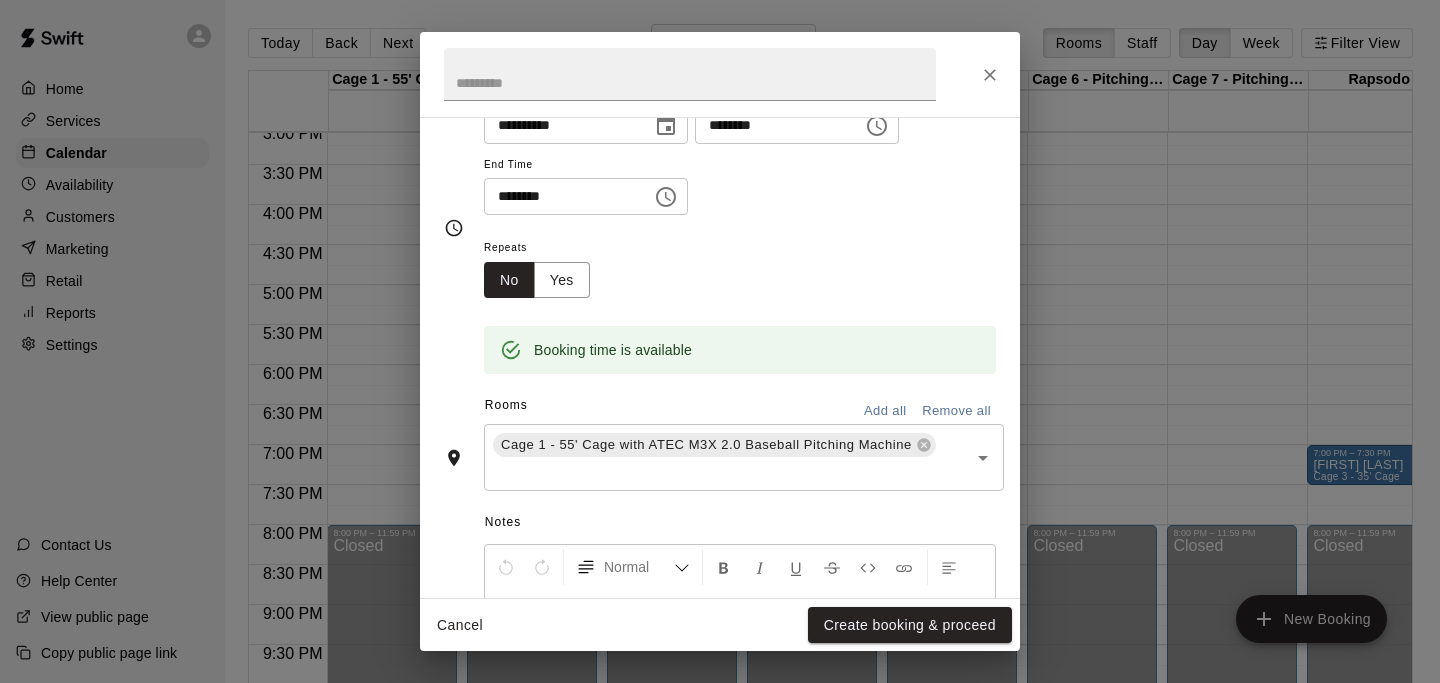 scroll, scrollTop: 195, scrollLeft: 0, axis: vertical 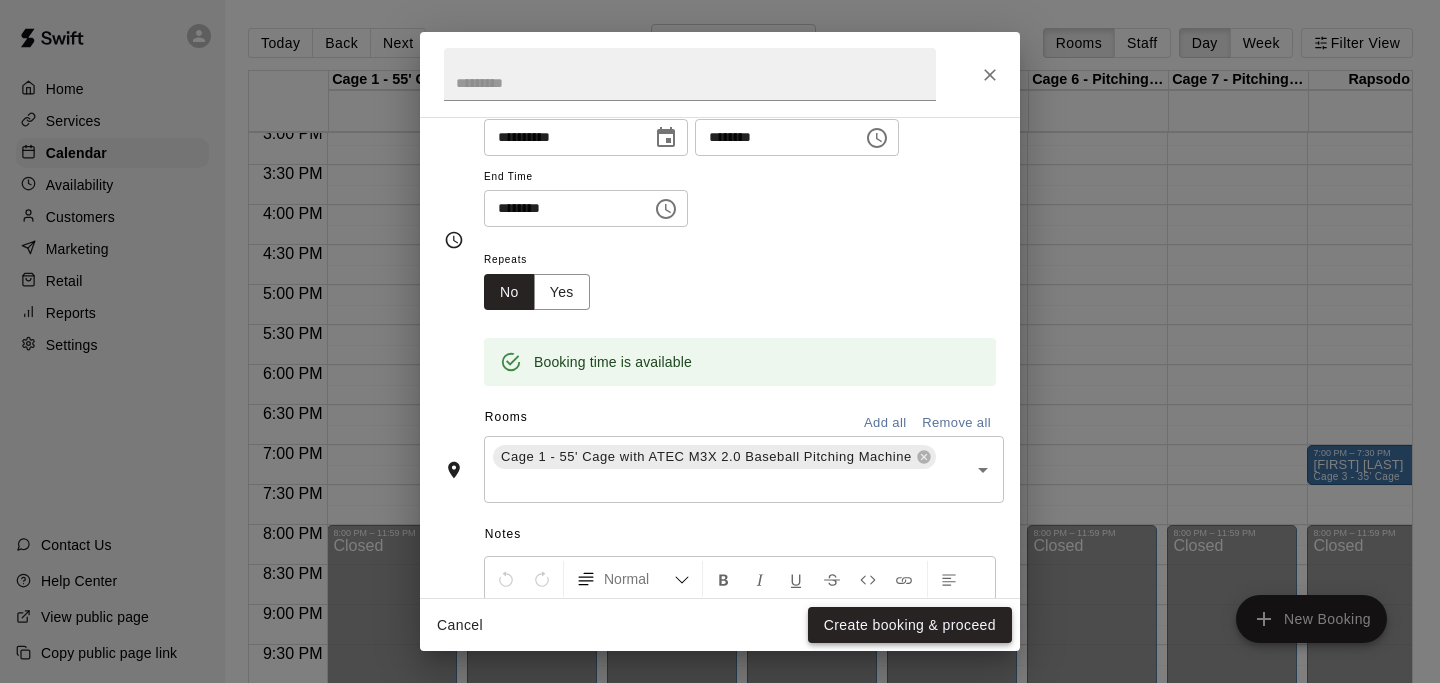 click on "Create booking & proceed" at bounding box center [910, 625] 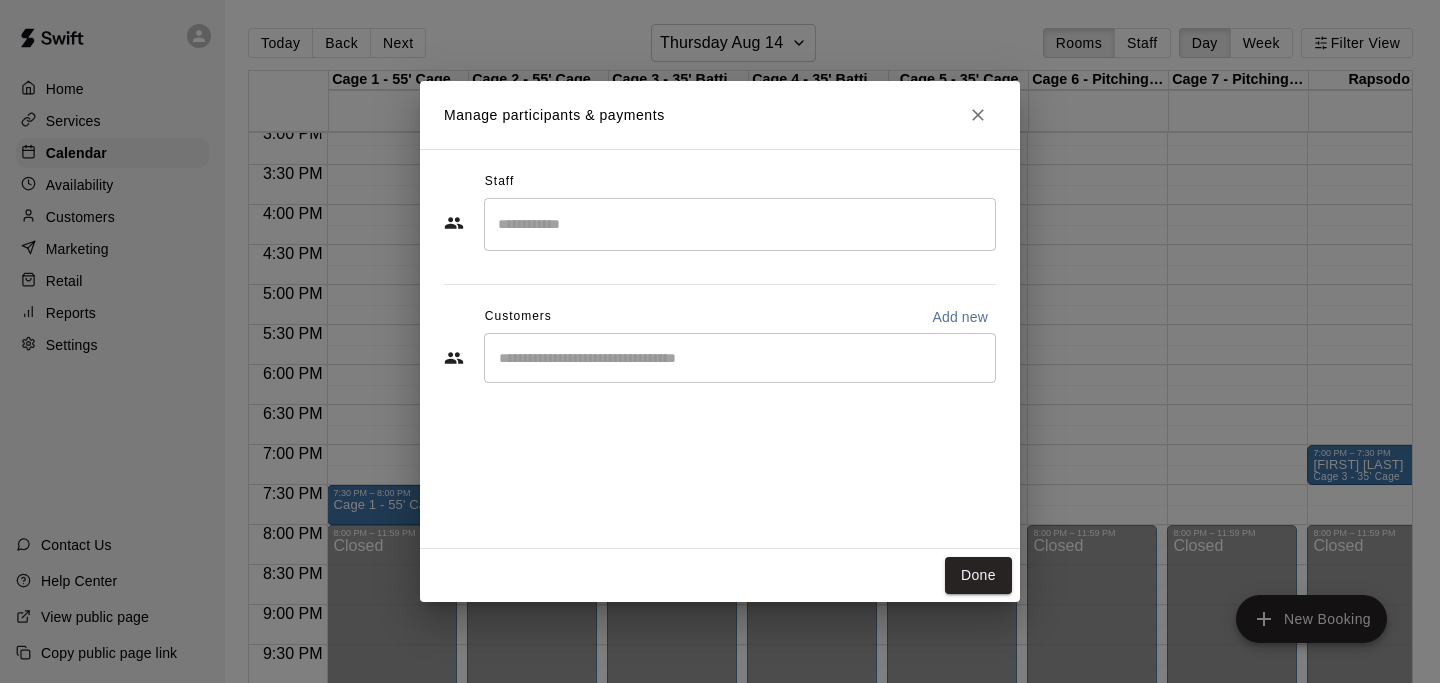 click on "​" at bounding box center [740, 358] 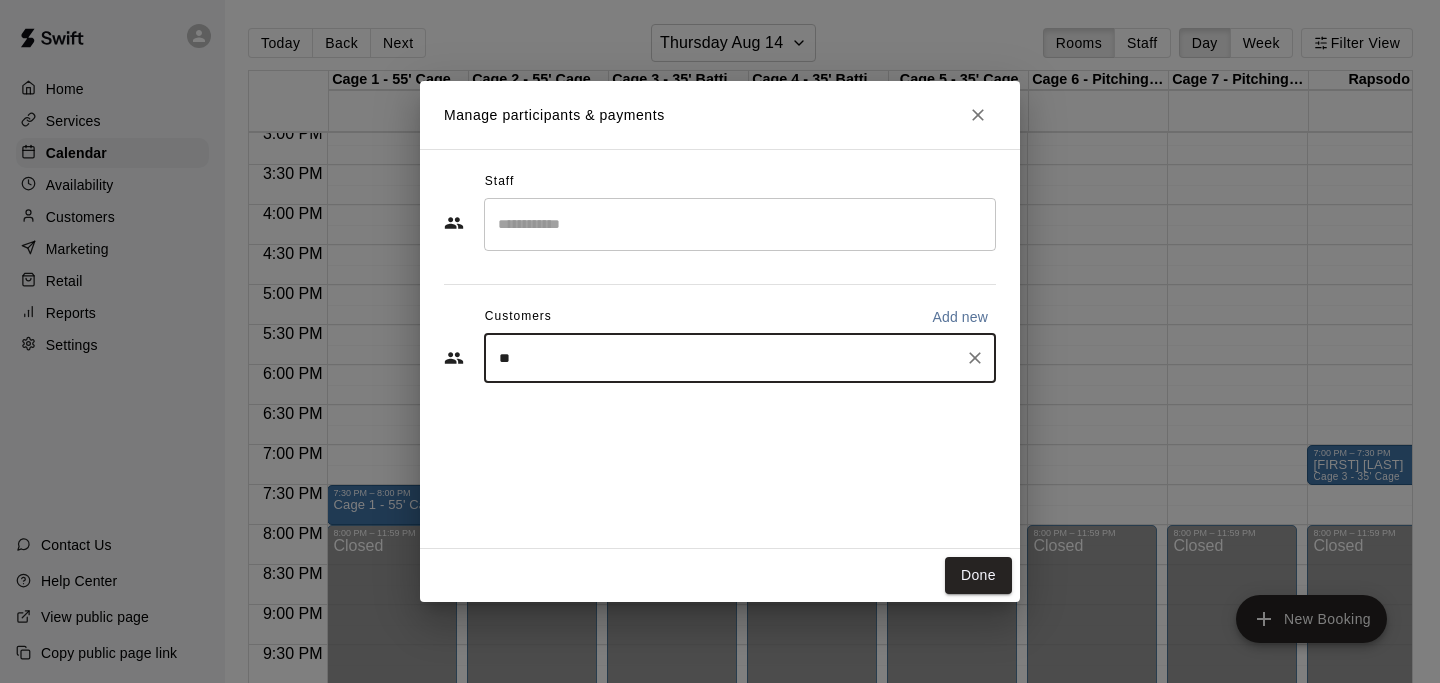 type on "*" 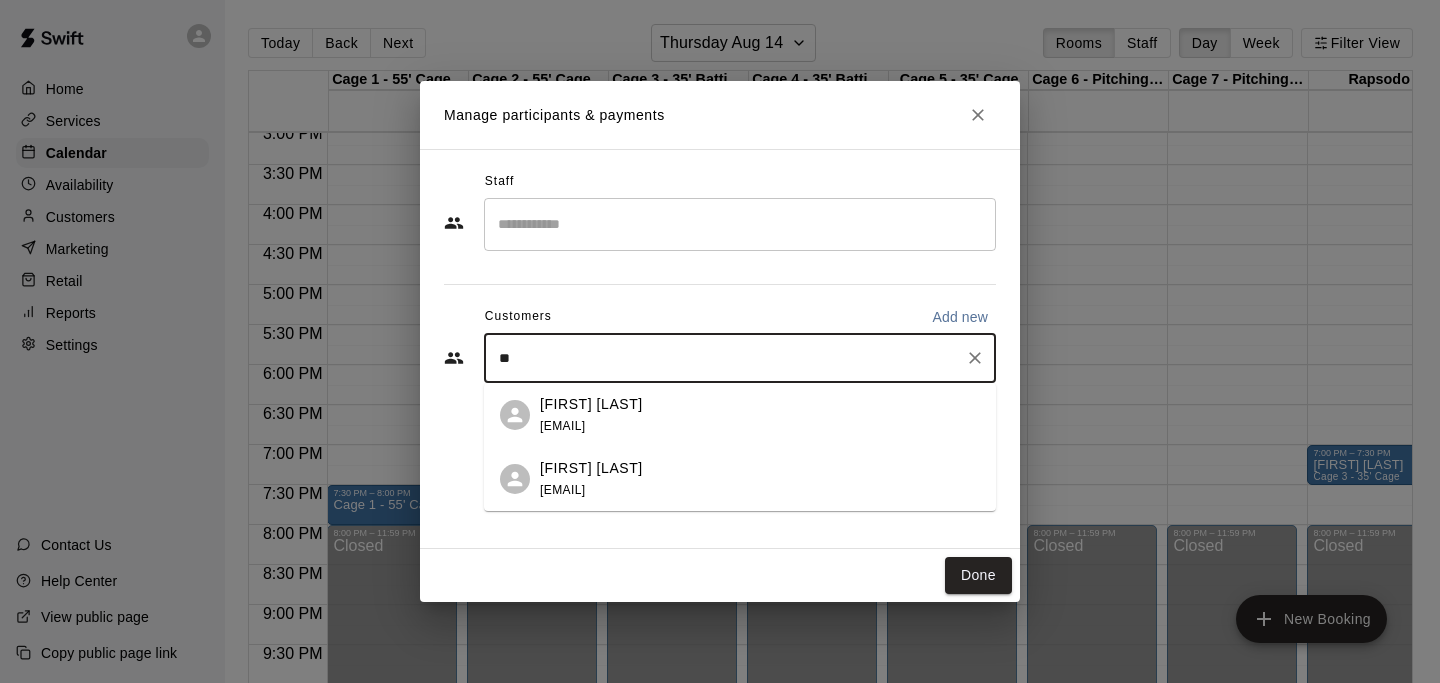 type on "*" 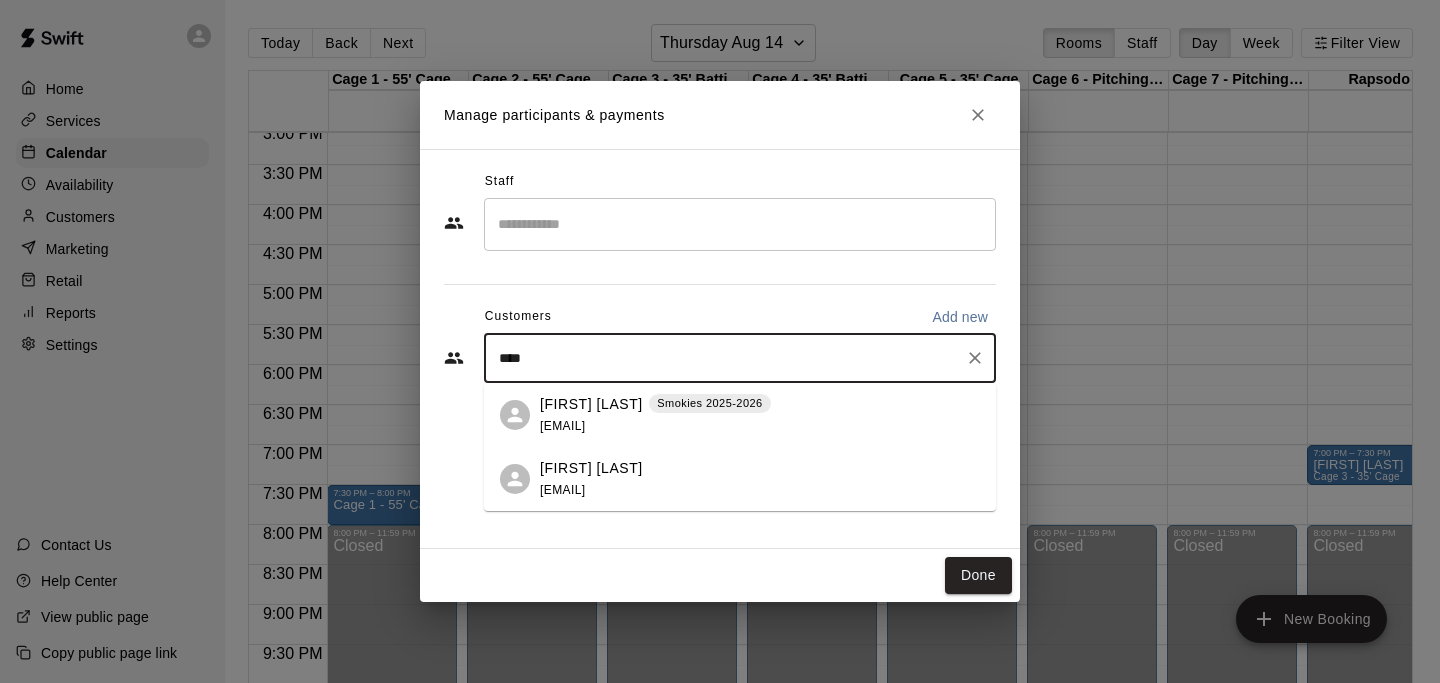type on "*****" 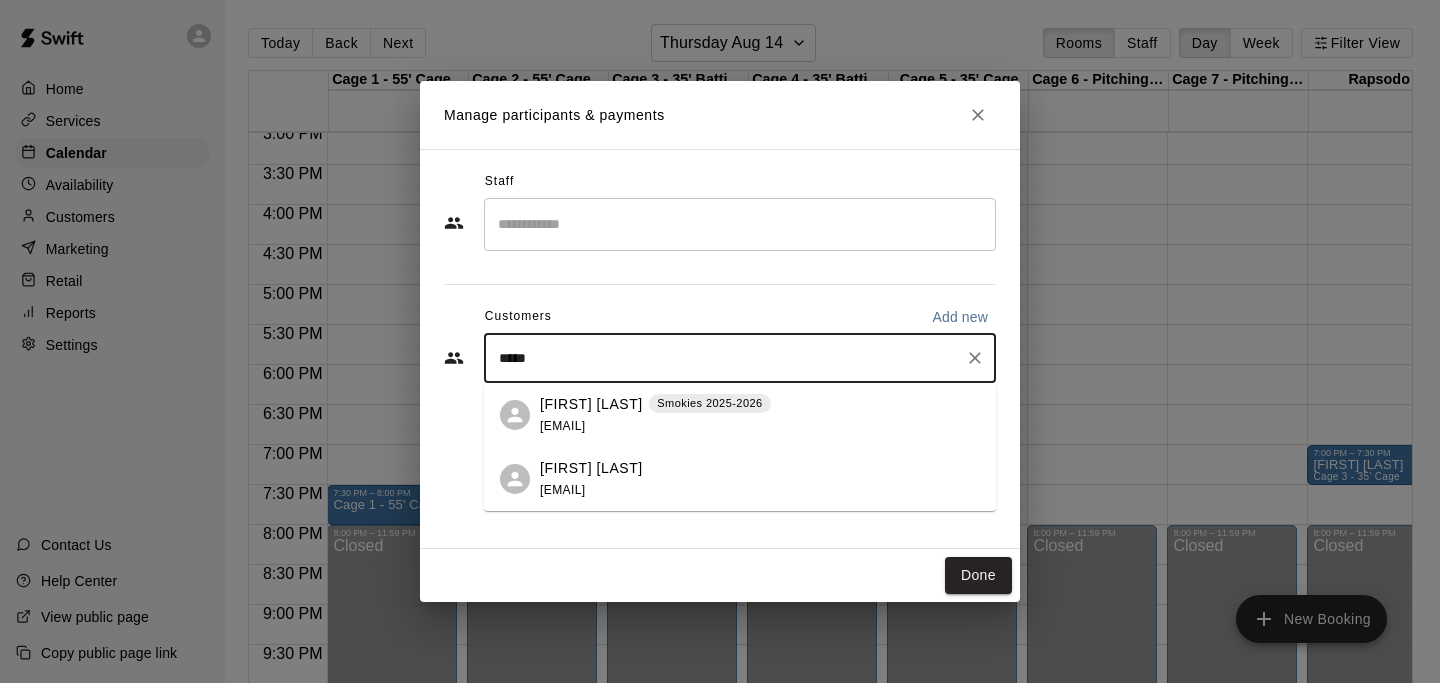 click on "Smokies 2025-2026" at bounding box center [709, 403] 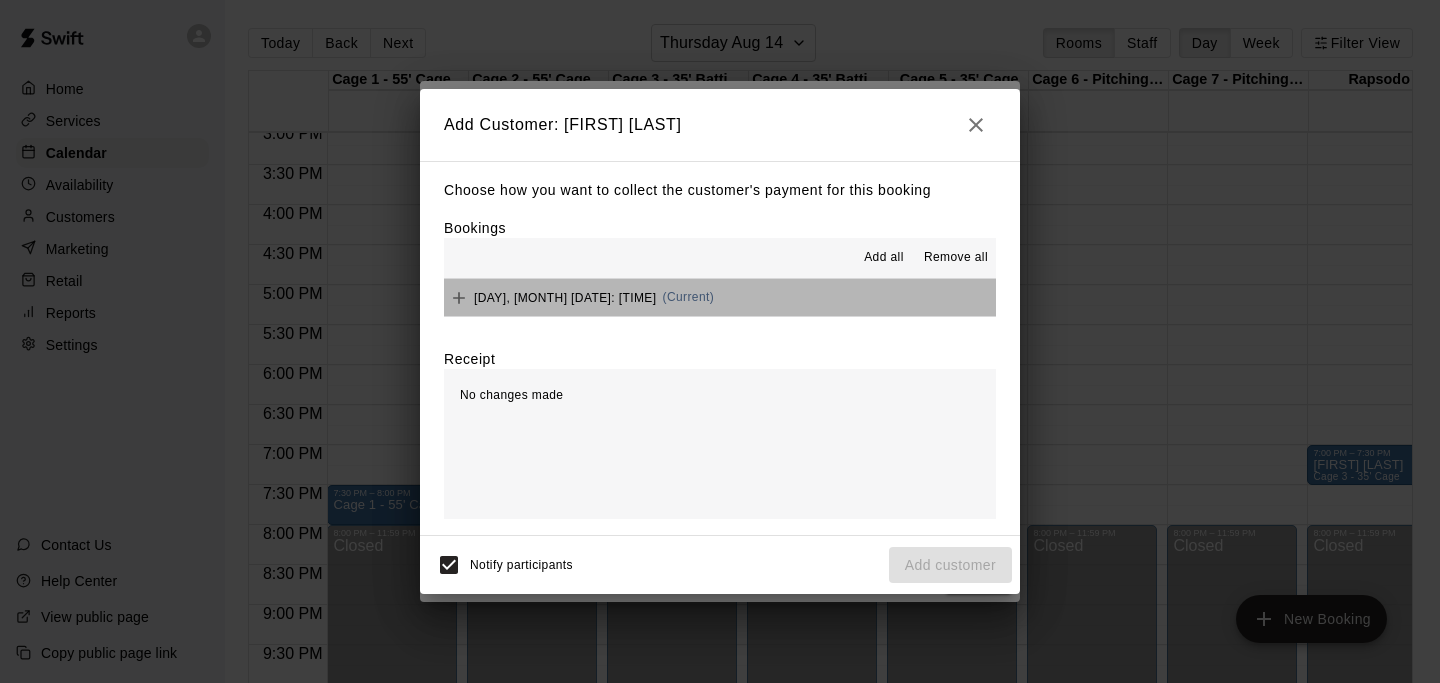 click on "Thursday, August 14: 07:30 PM (Current)" at bounding box center [720, 297] 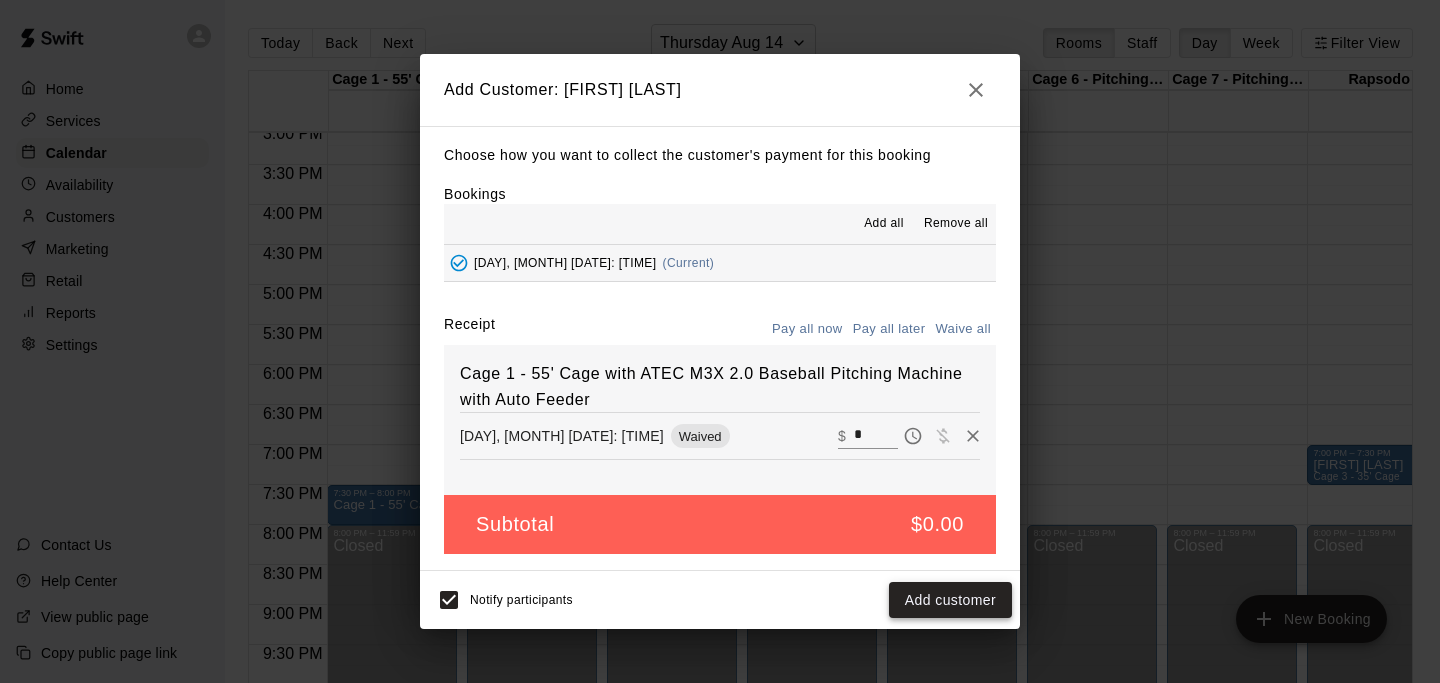 click on "Add customer" at bounding box center (950, 600) 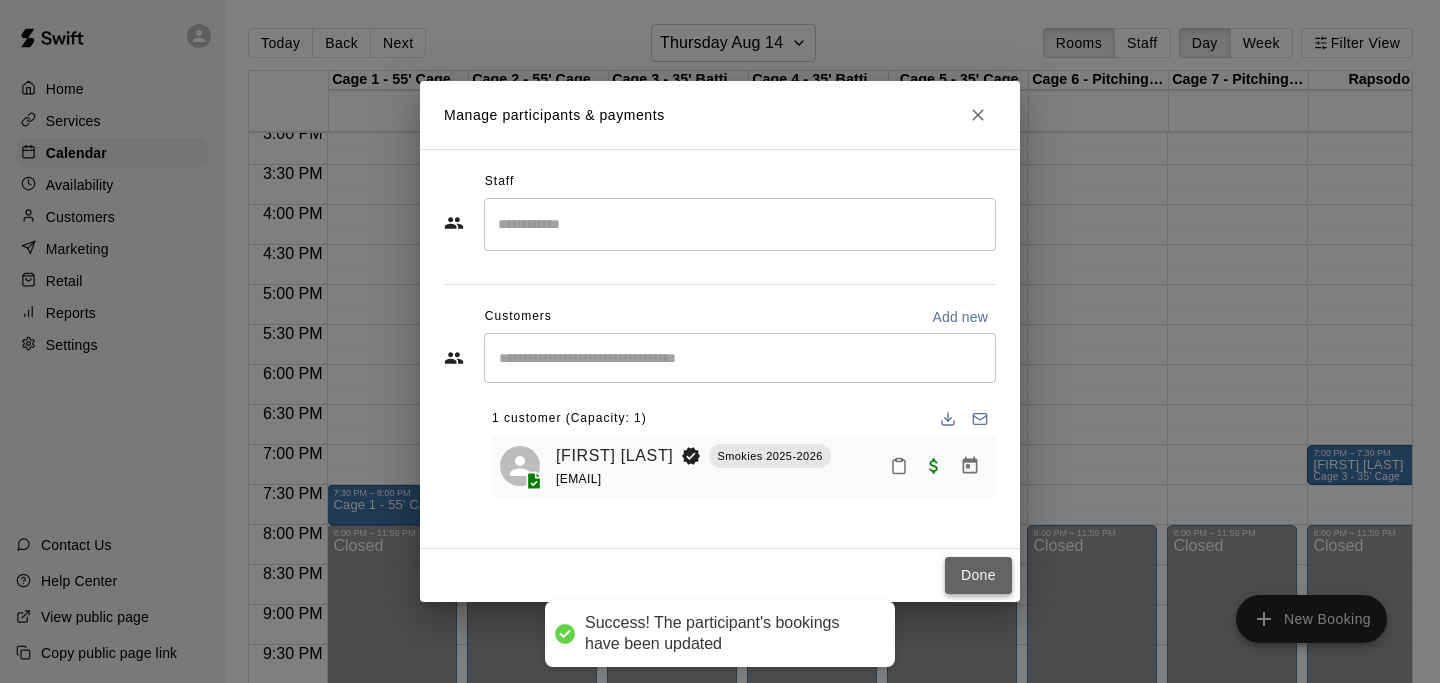click on "Done" at bounding box center (978, 575) 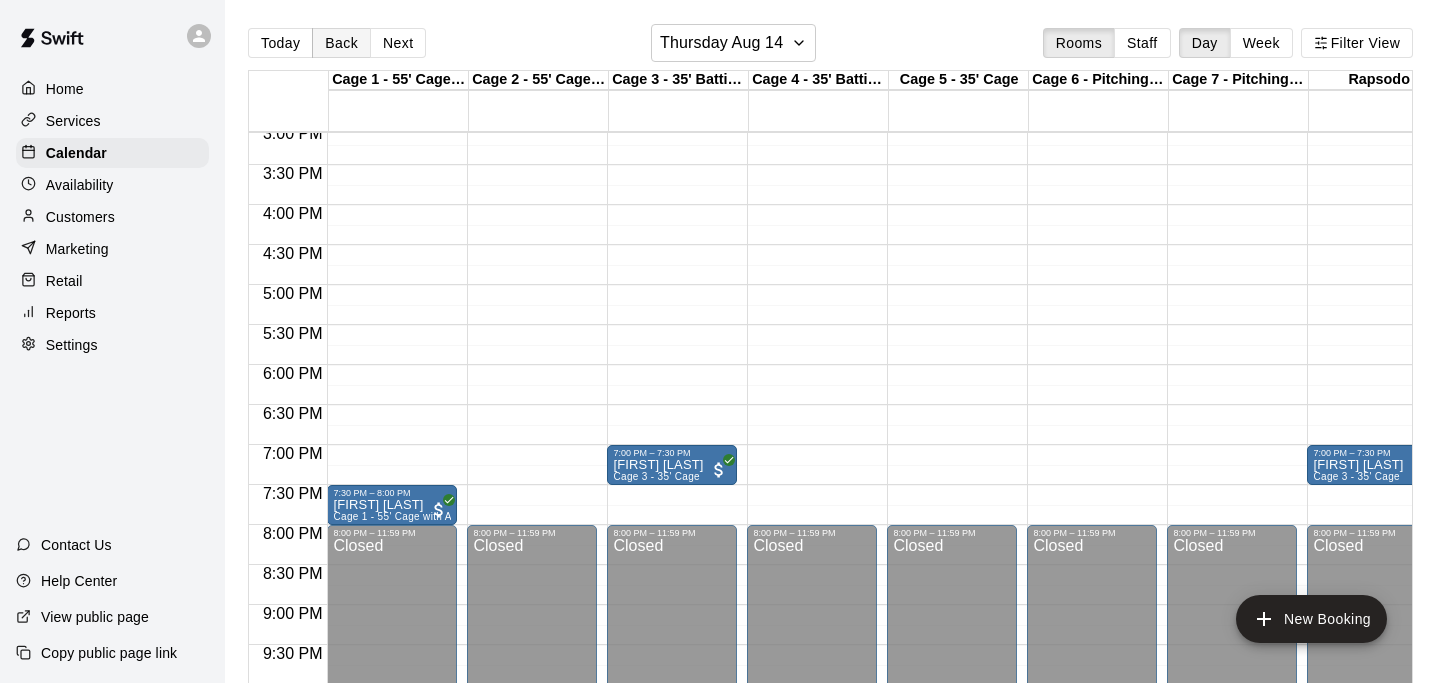 click on "Back" at bounding box center [341, 43] 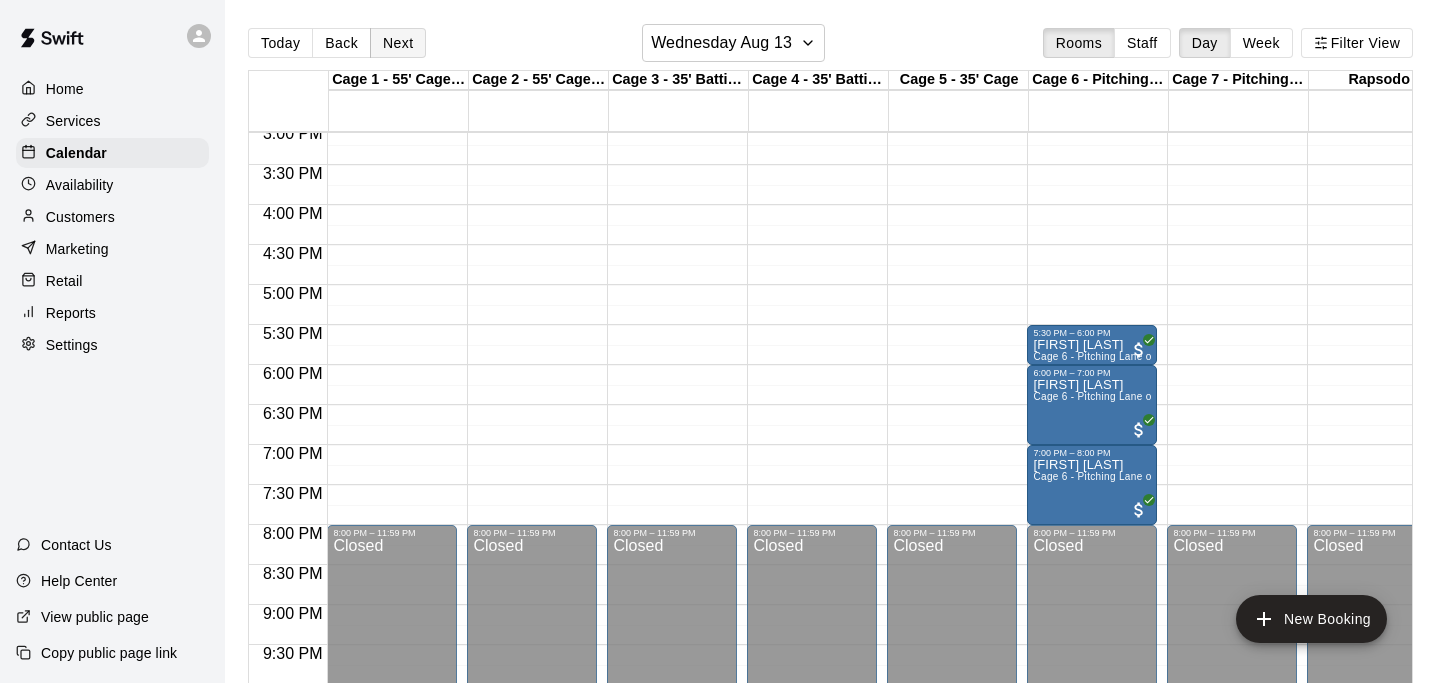 click on "Next" at bounding box center [398, 43] 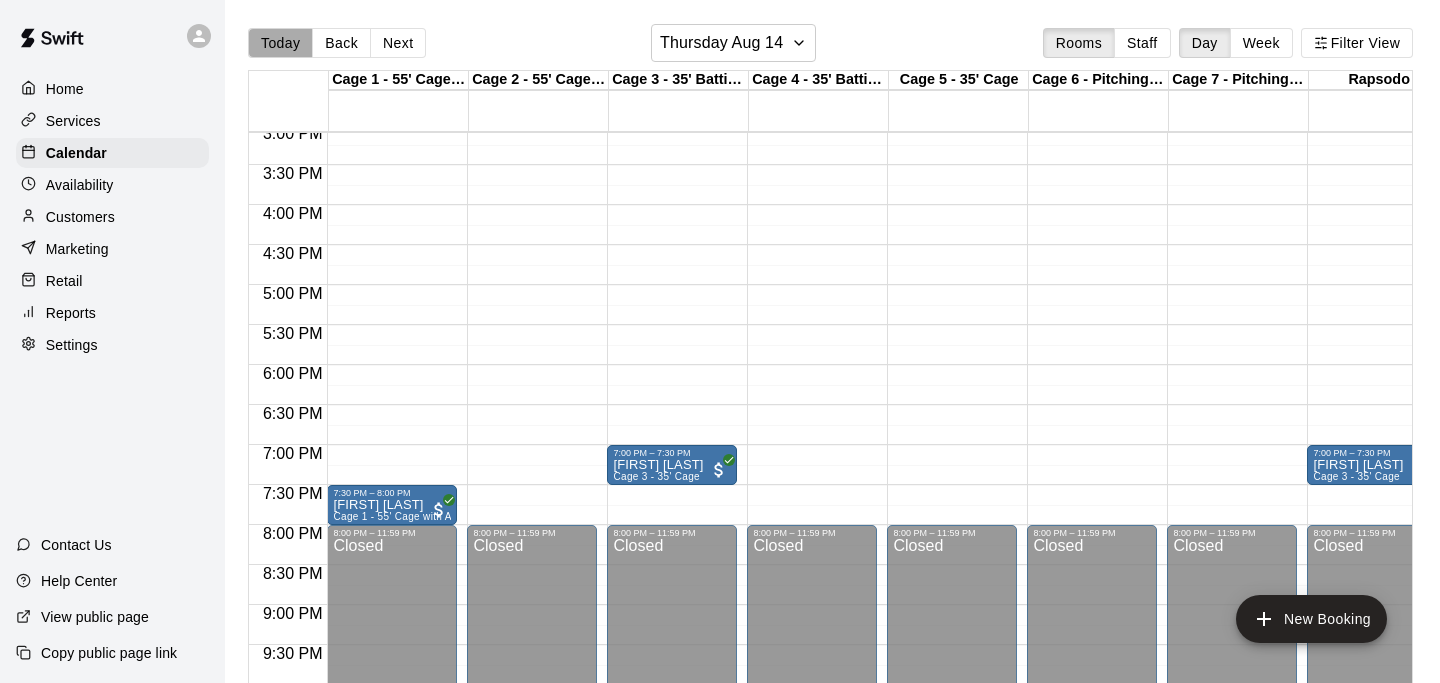 click on "Today" at bounding box center [280, 43] 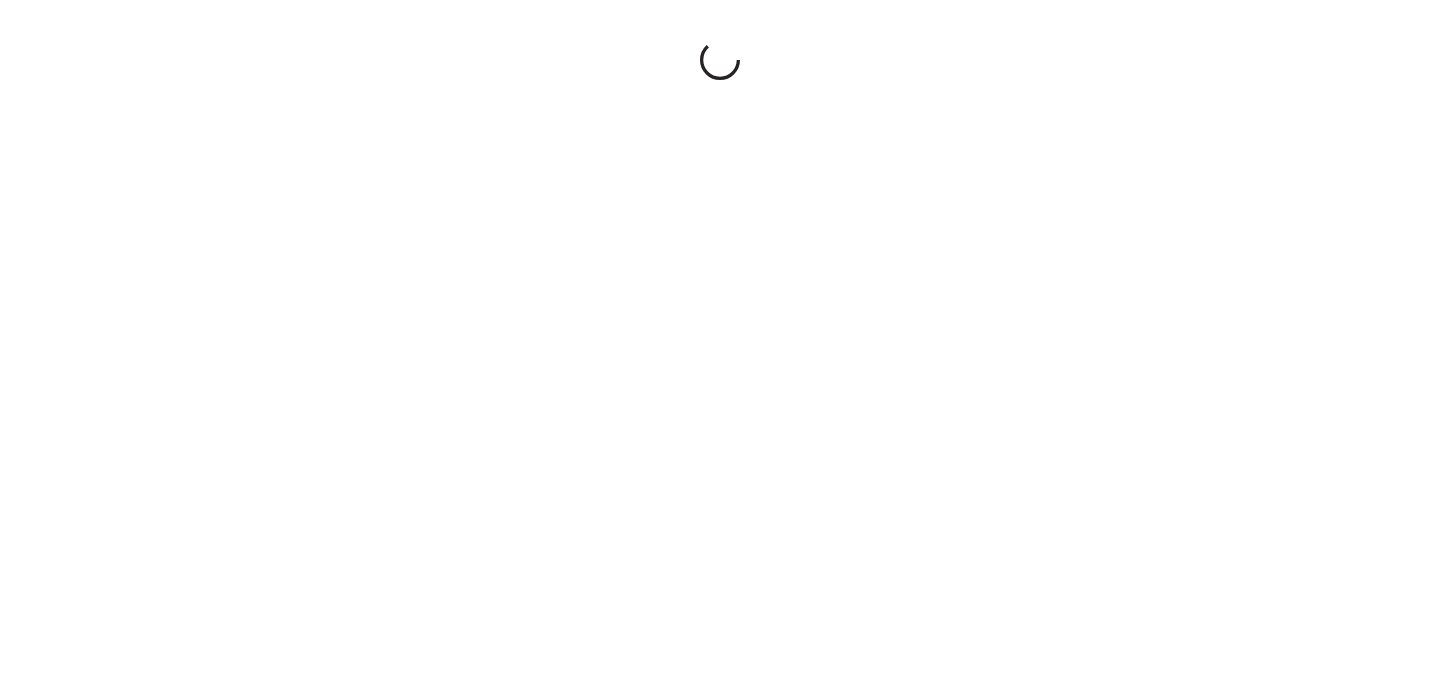 scroll, scrollTop: 0, scrollLeft: 0, axis: both 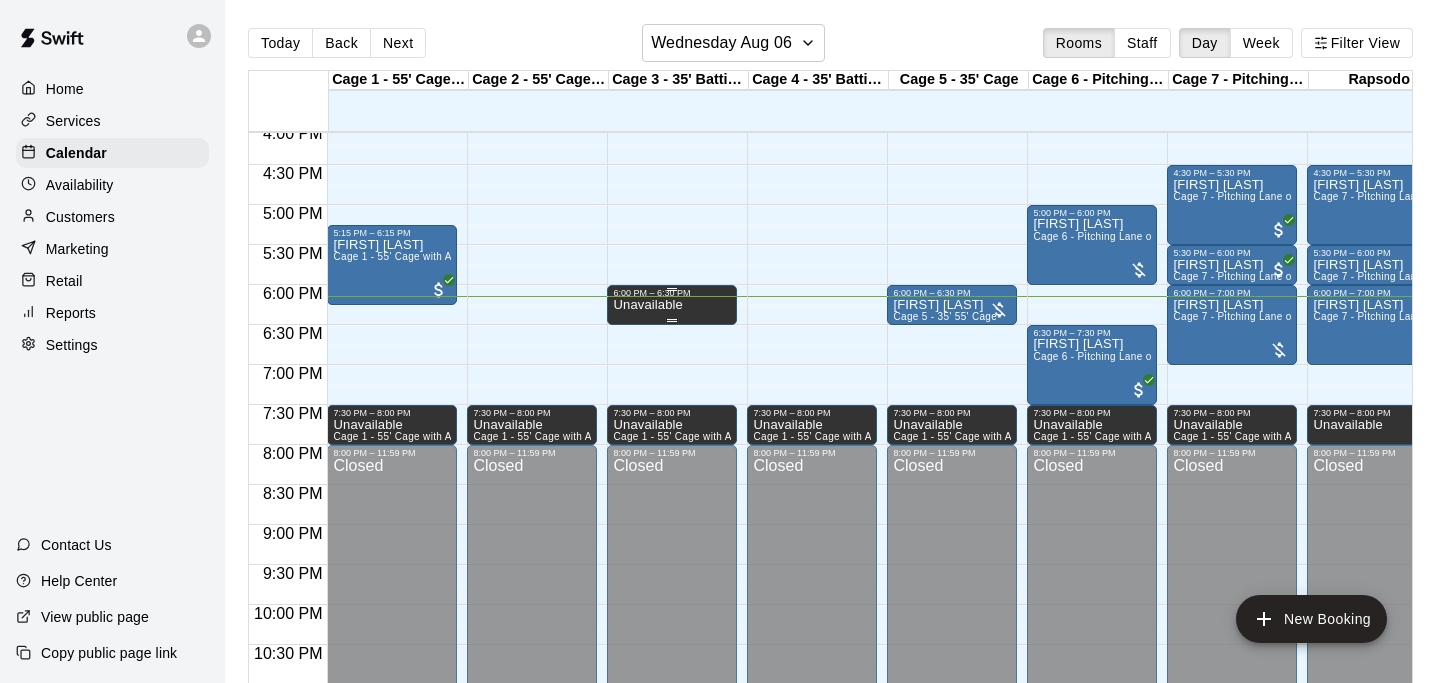 click on "Unavailable" at bounding box center (647, 305) 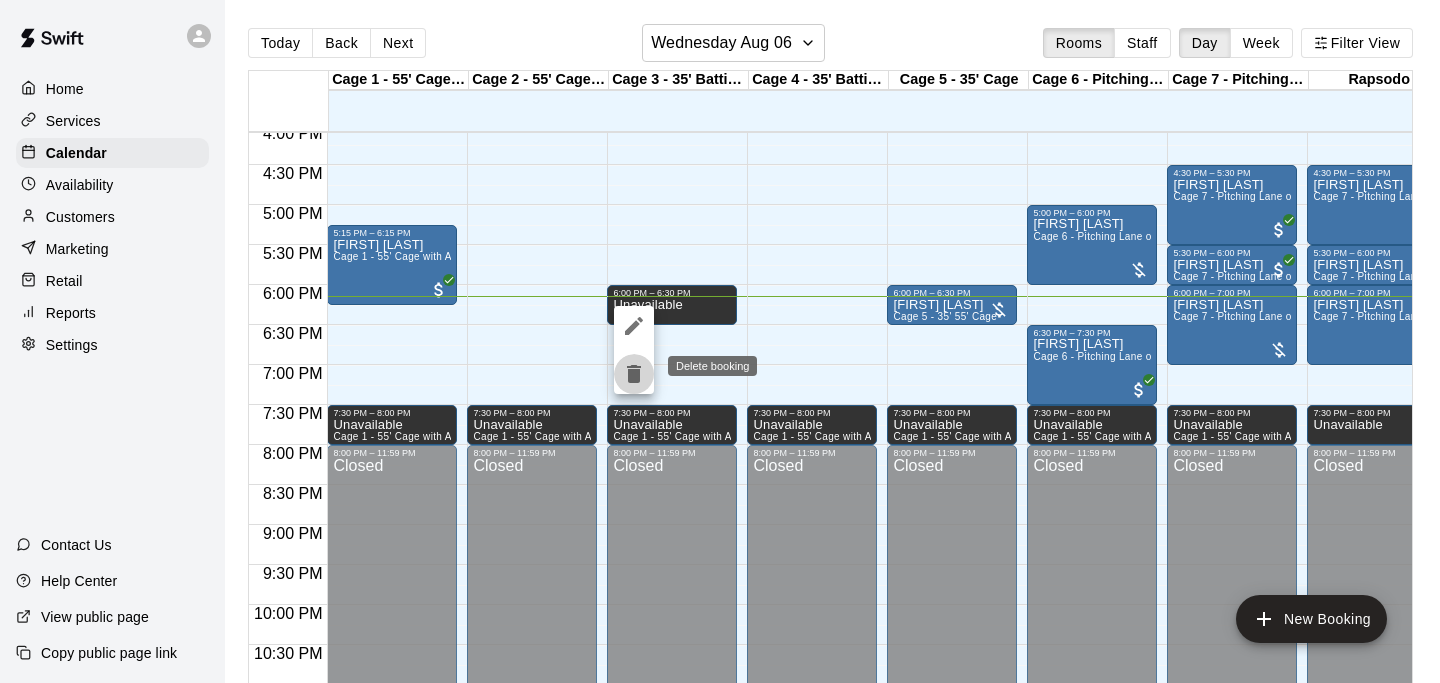 click 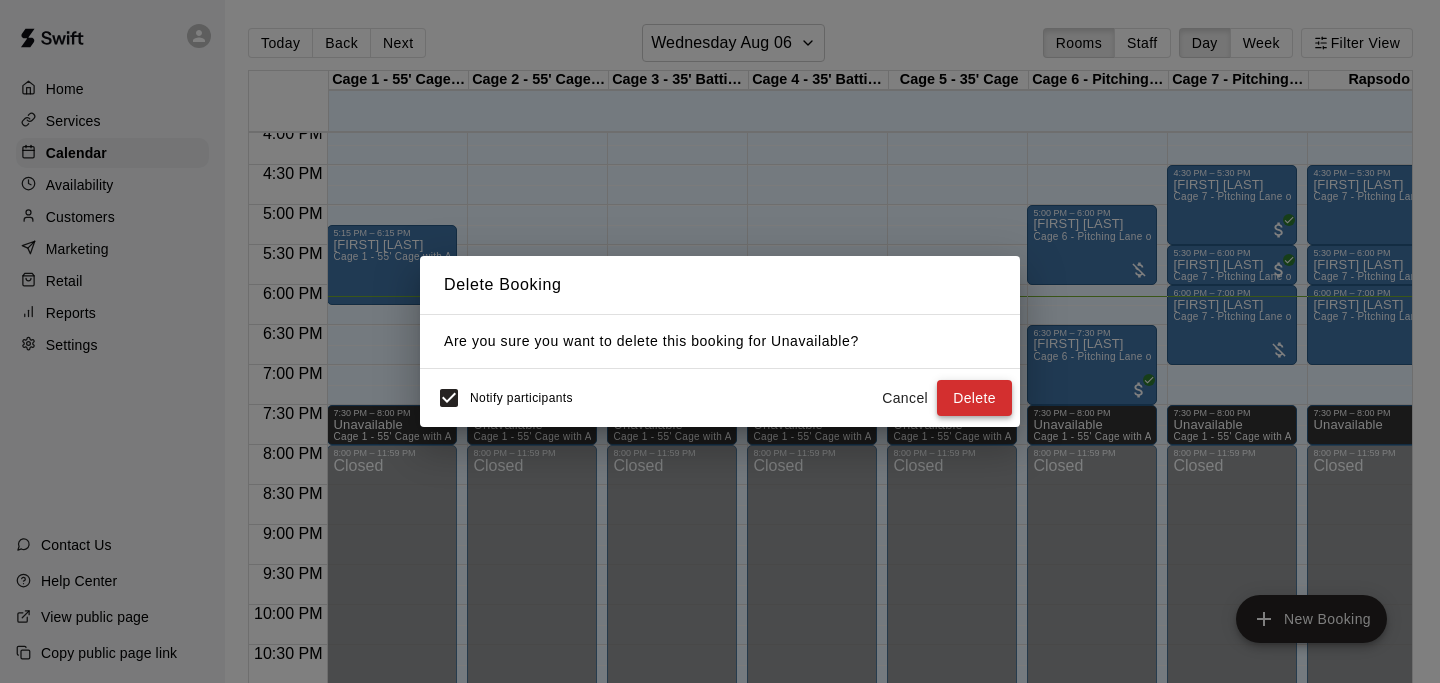 click on "Delete" at bounding box center (974, 398) 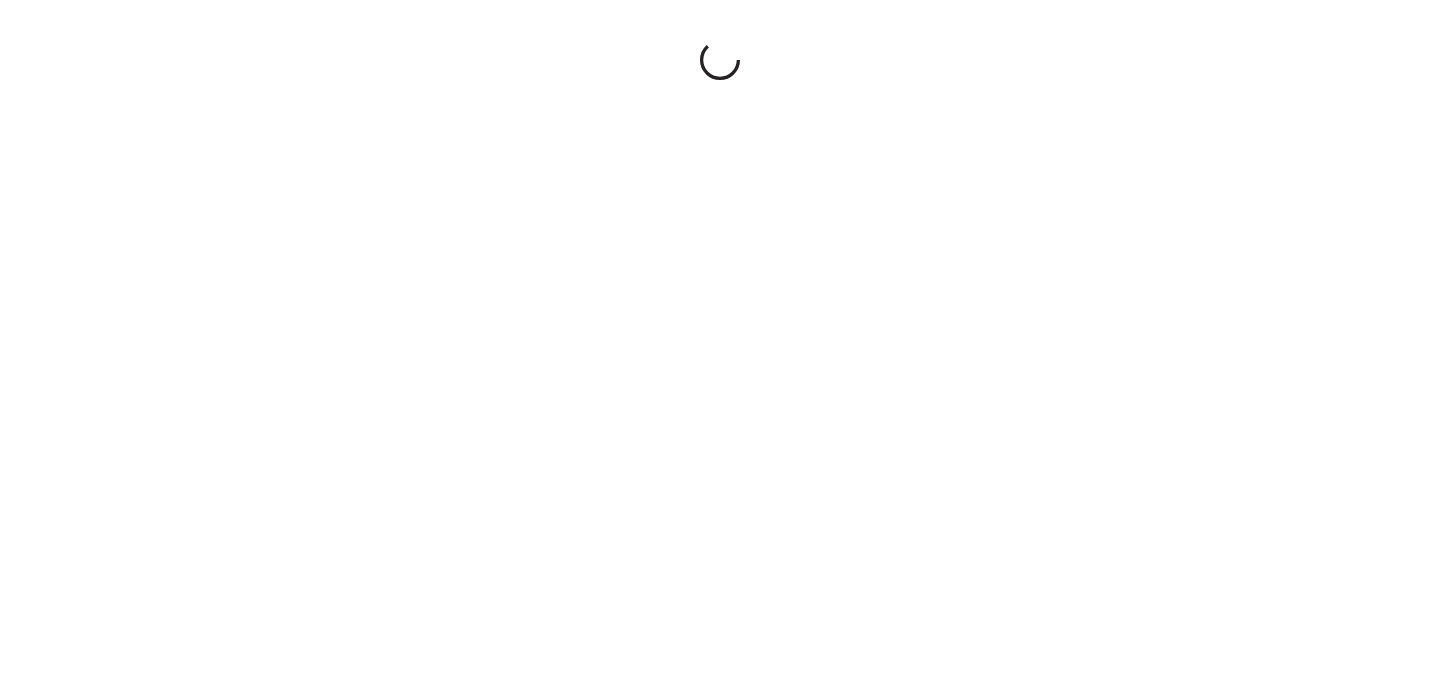scroll, scrollTop: 0, scrollLeft: 0, axis: both 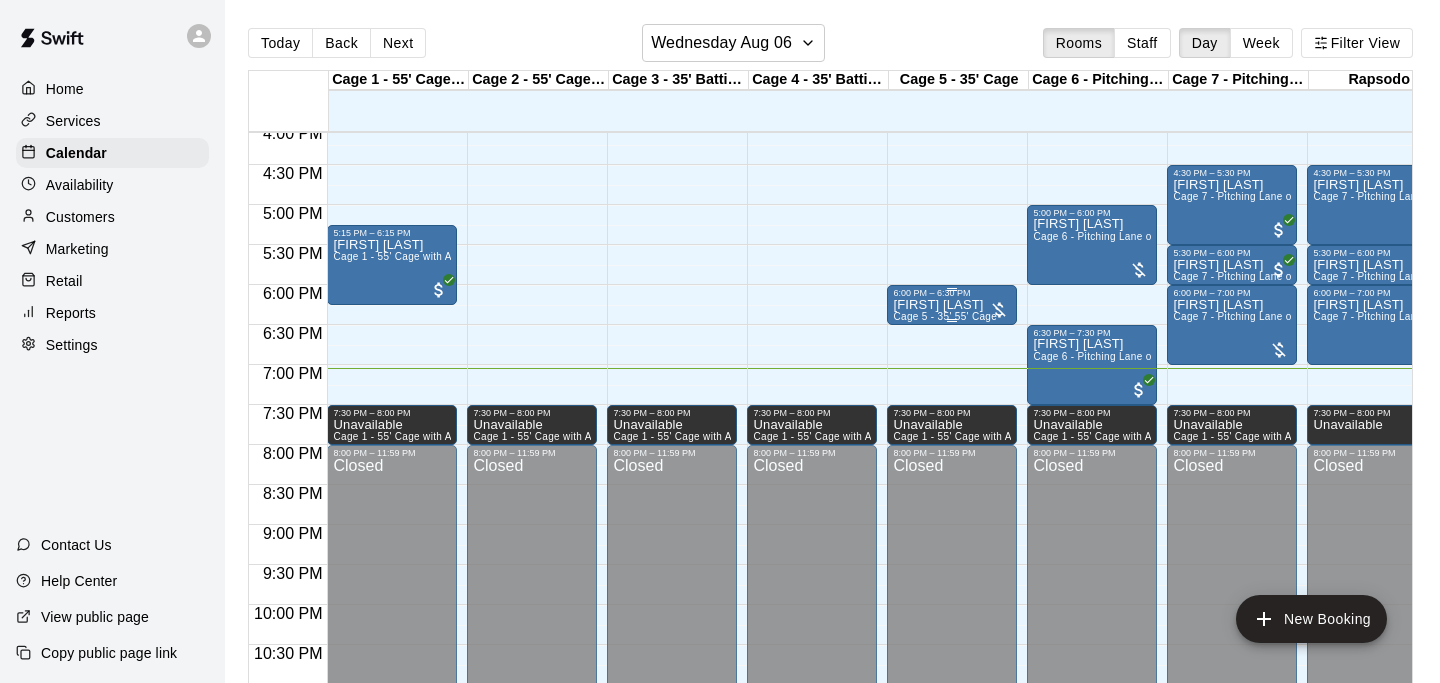 click on "Emma Zeimet Cage 5 - 35' 55' Cage" at bounding box center [945, 639] 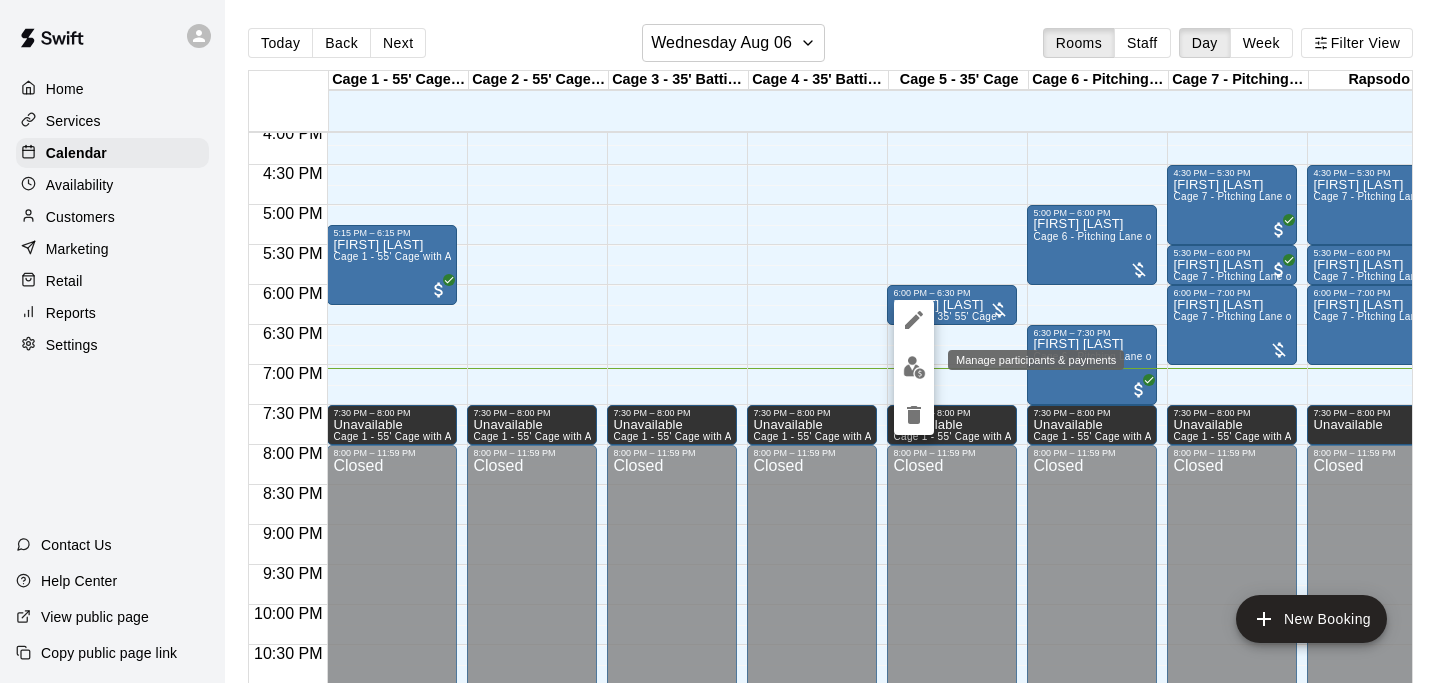 click at bounding box center [914, 367] 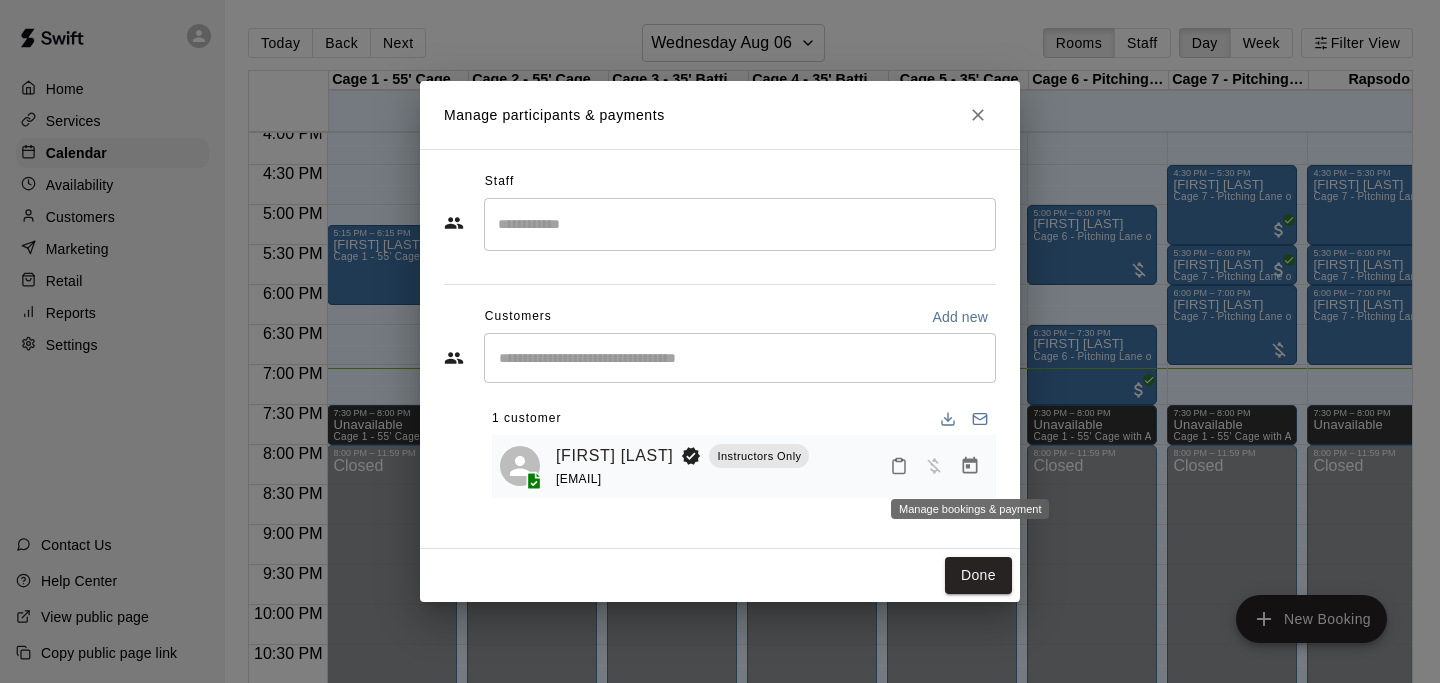 click 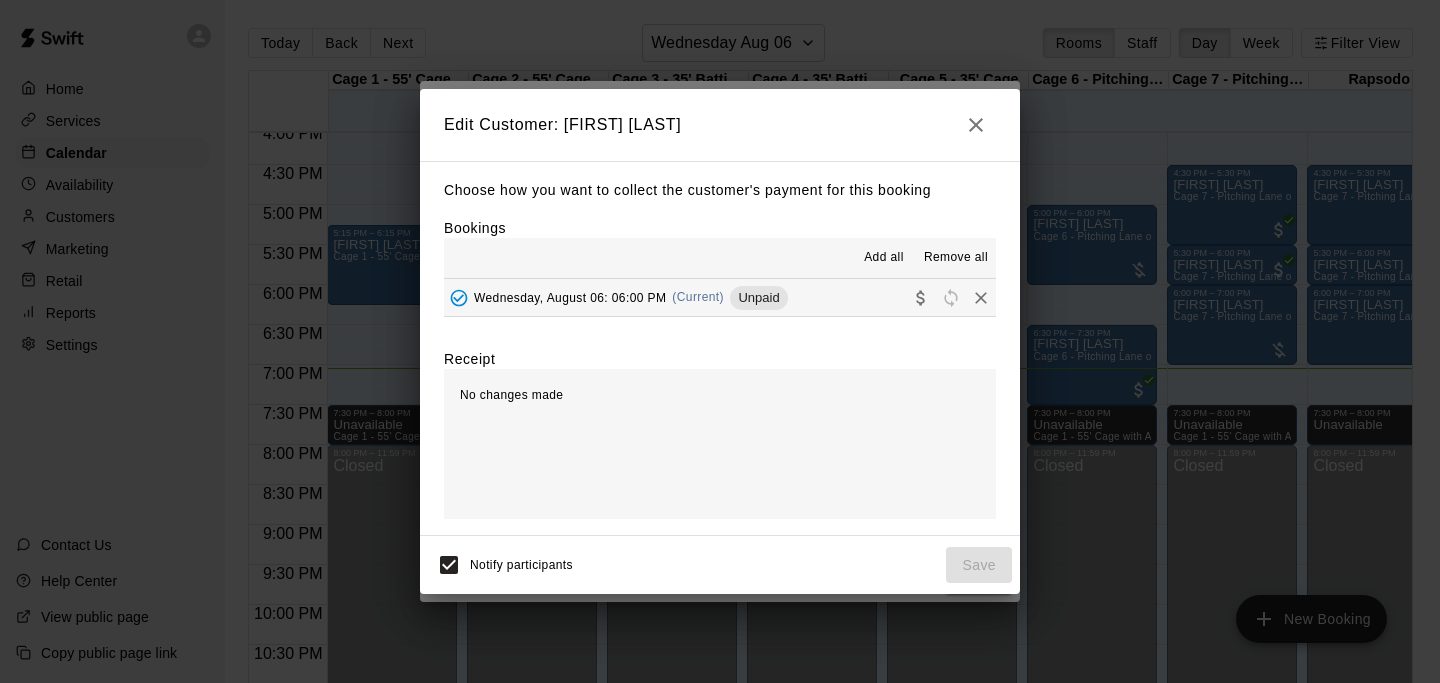 click on "Wednesday, August 06: 06:00 PM (Current) Unpaid" at bounding box center [720, 297] 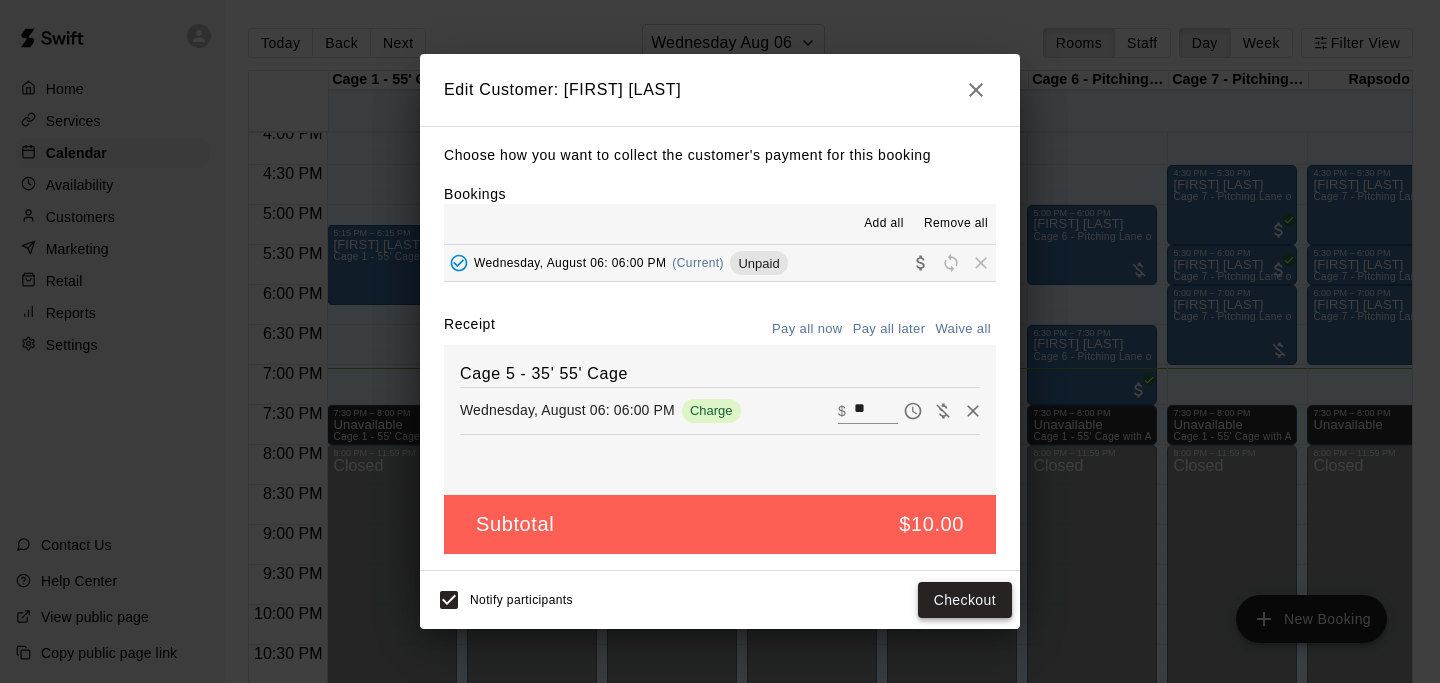 click on "Checkout" at bounding box center [965, 600] 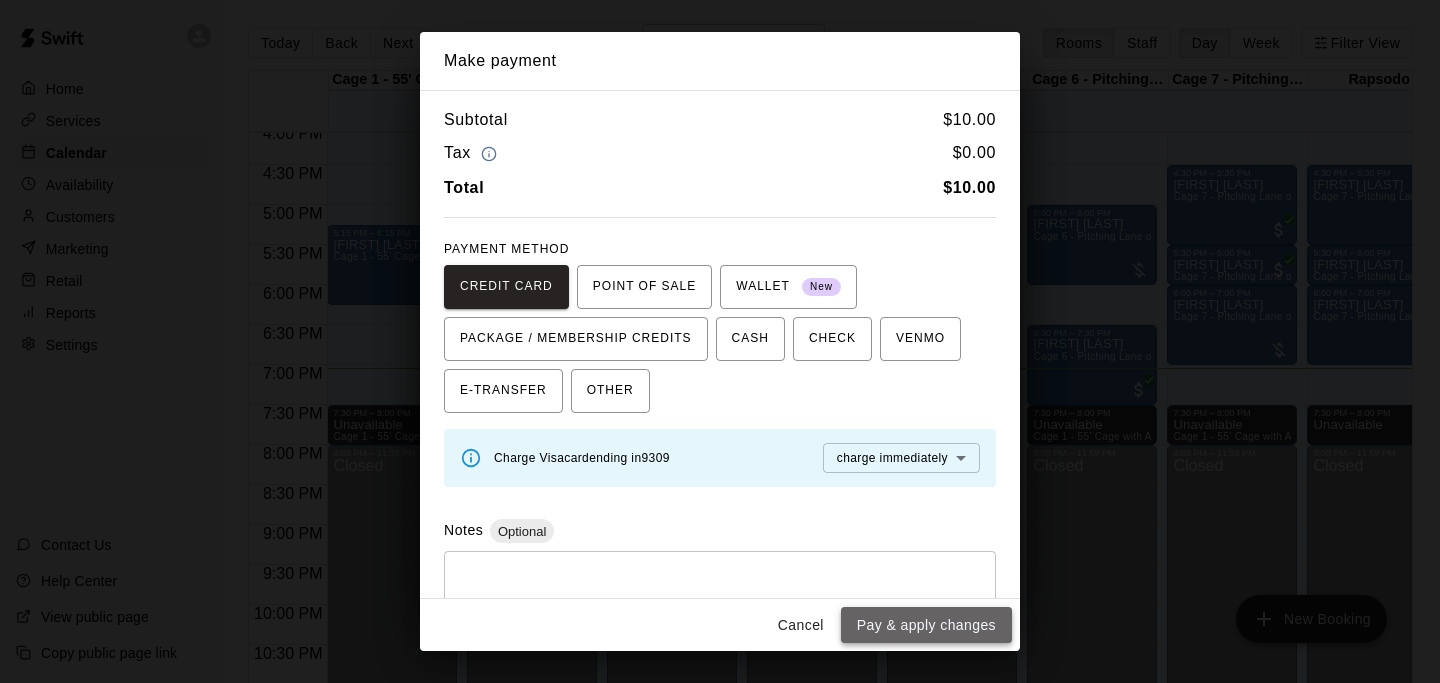 click on "Pay & apply changes" at bounding box center (926, 625) 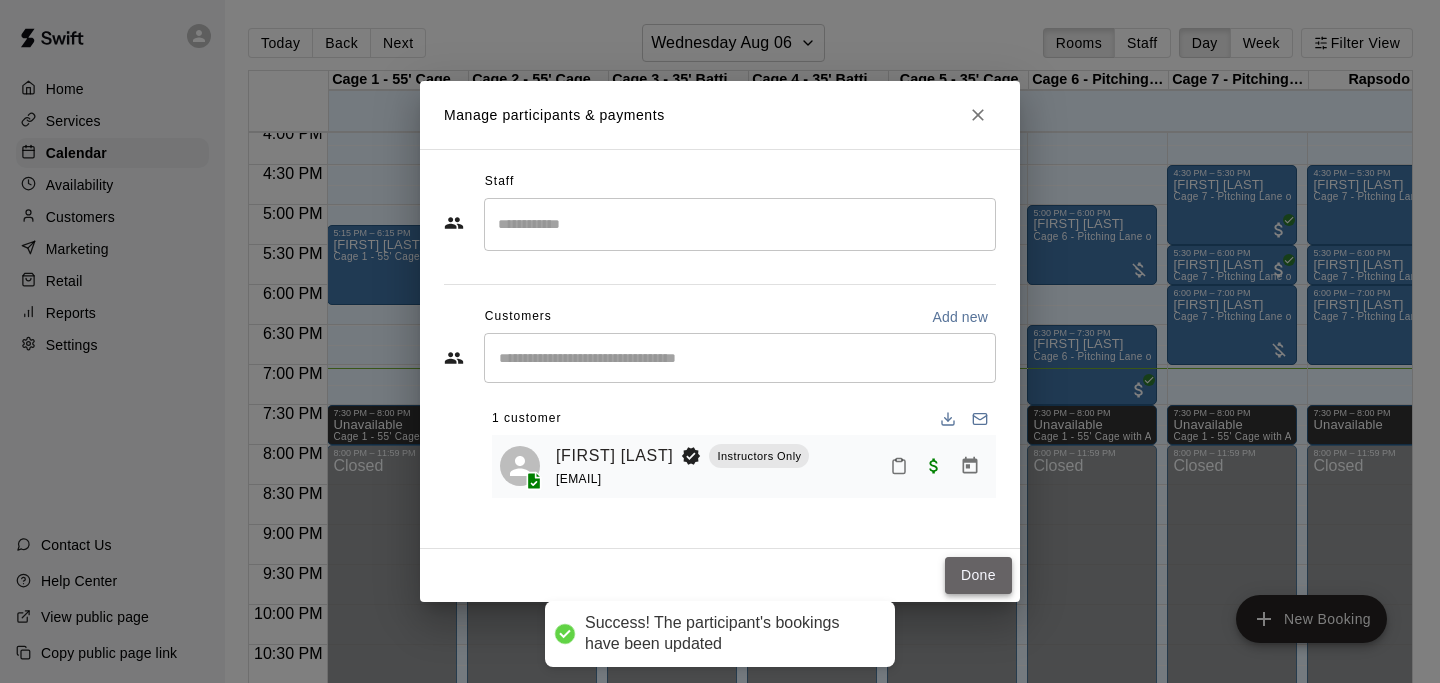 click on "Done" at bounding box center (978, 575) 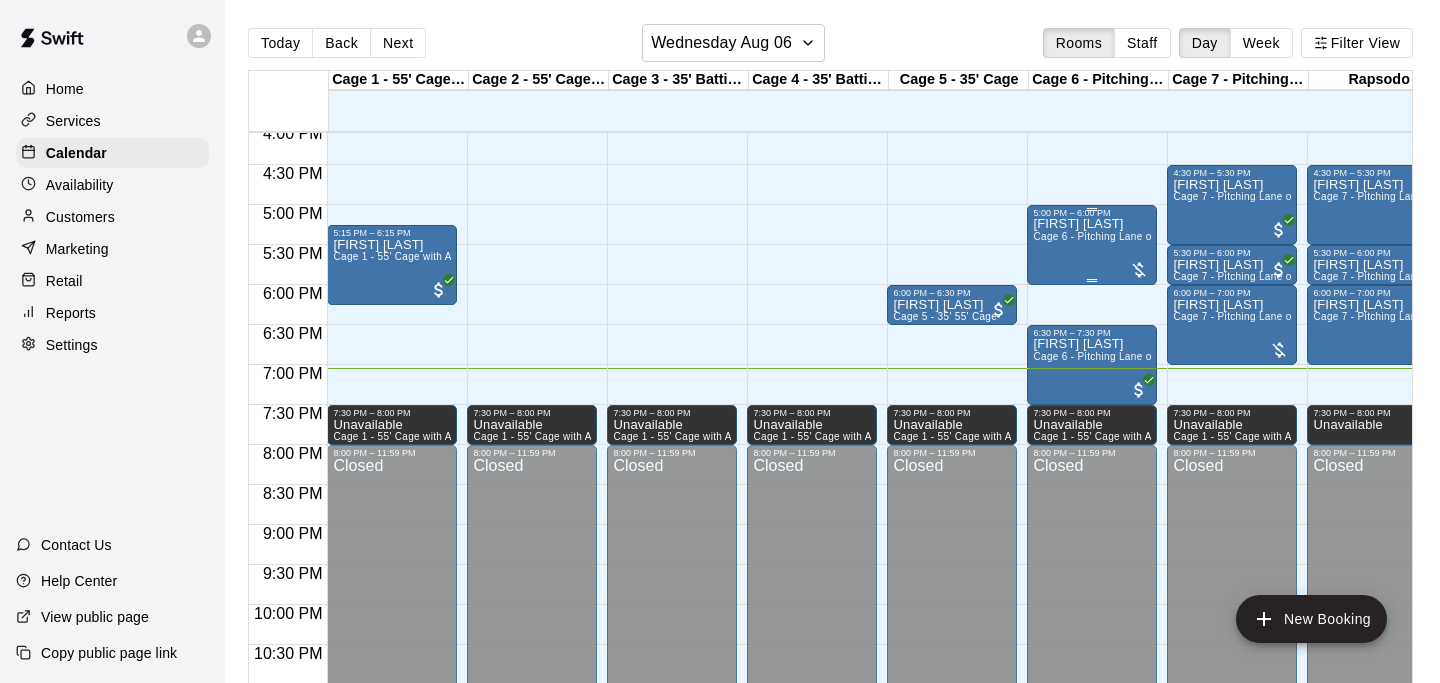 click on "Emma Zeimet Cage 6 - Pitching Lane or Hitting (35' Cage)" at bounding box center [1092, 559] 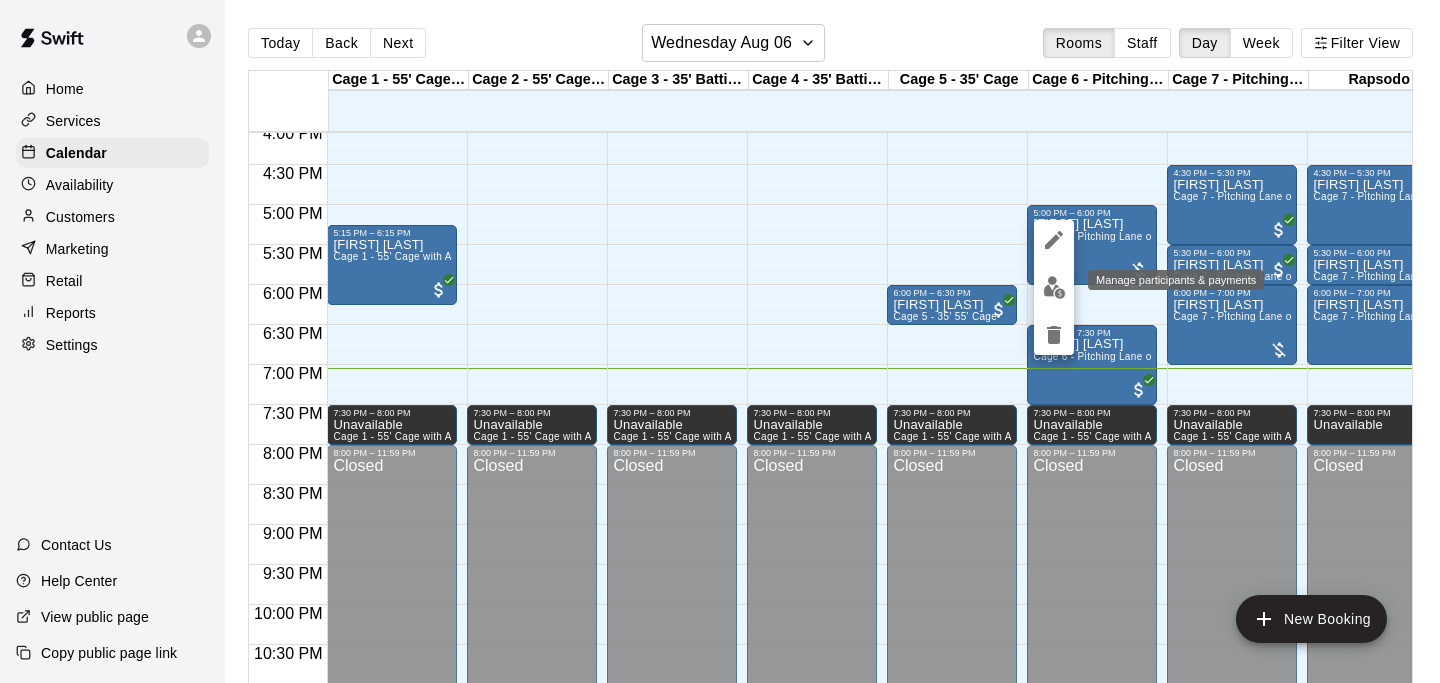 click at bounding box center [1054, 287] 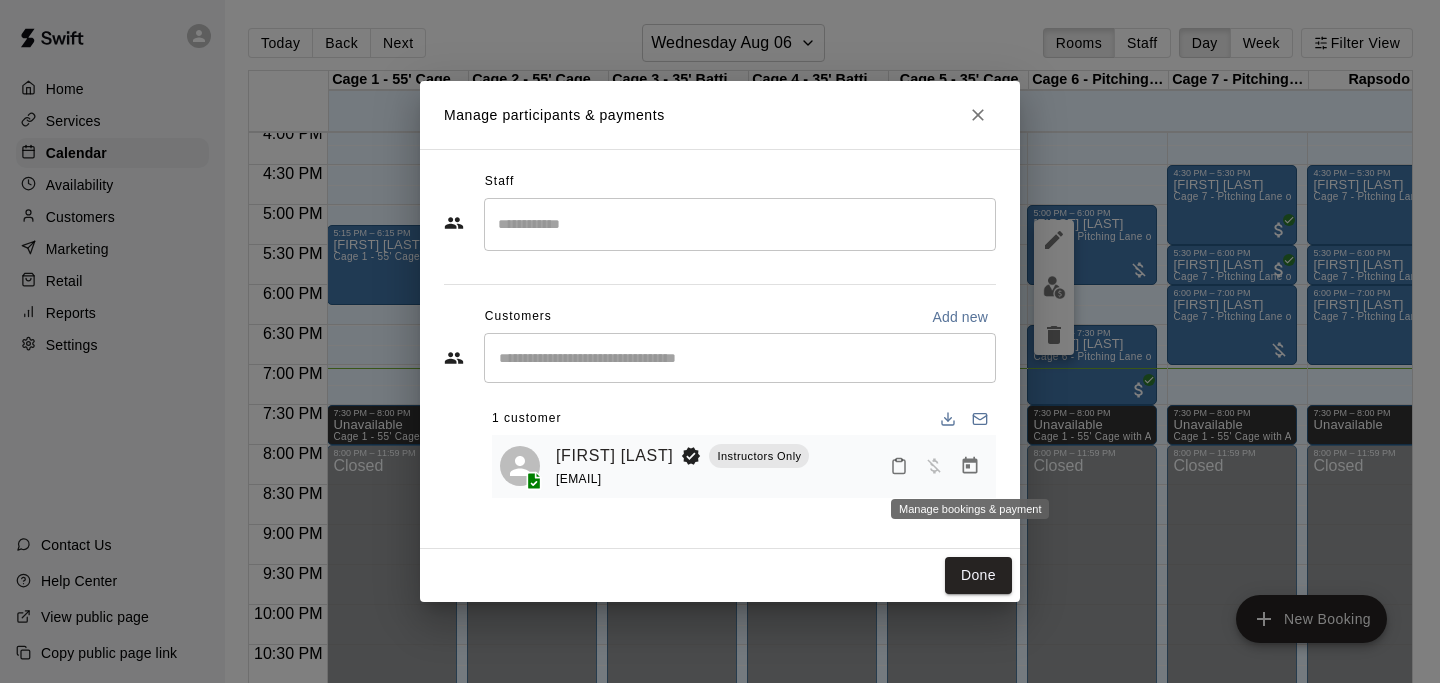 click 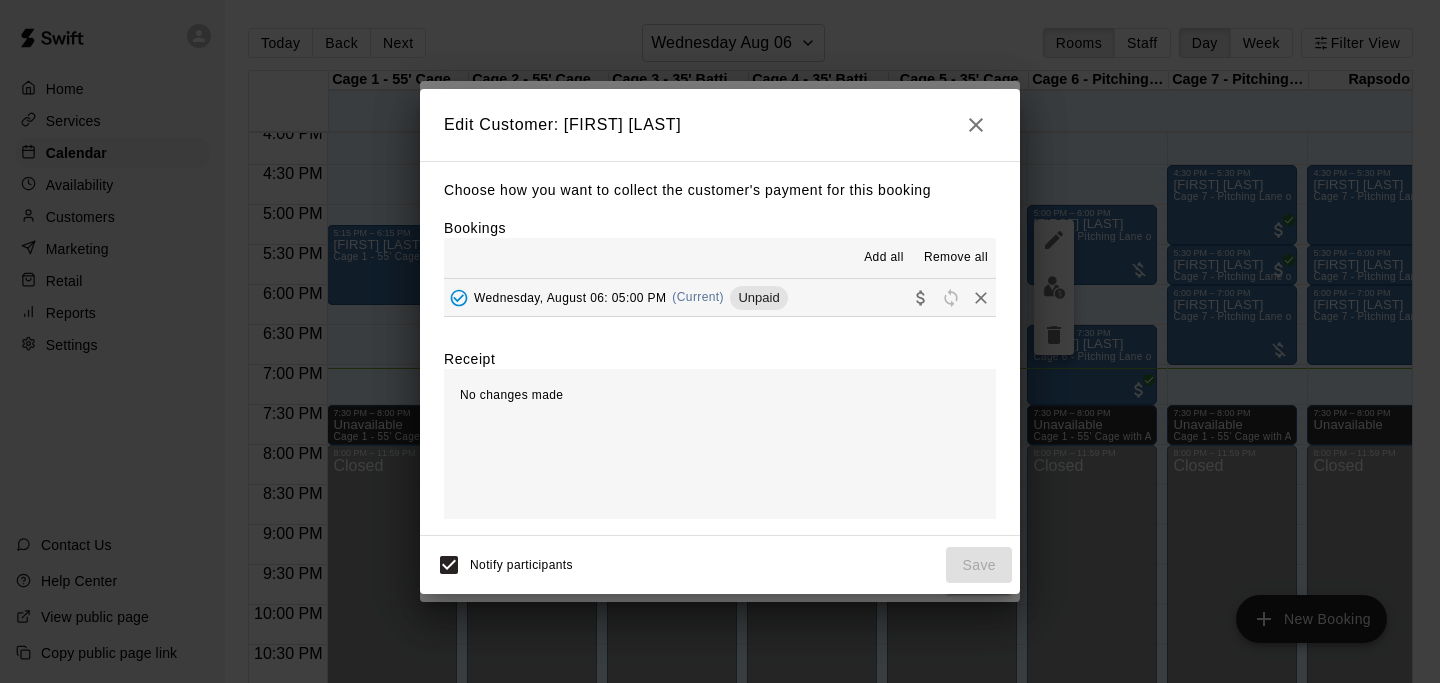 click on "Wednesday, August 06: 05:00 PM (Current) Unpaid" at bounding box center [720, 297] 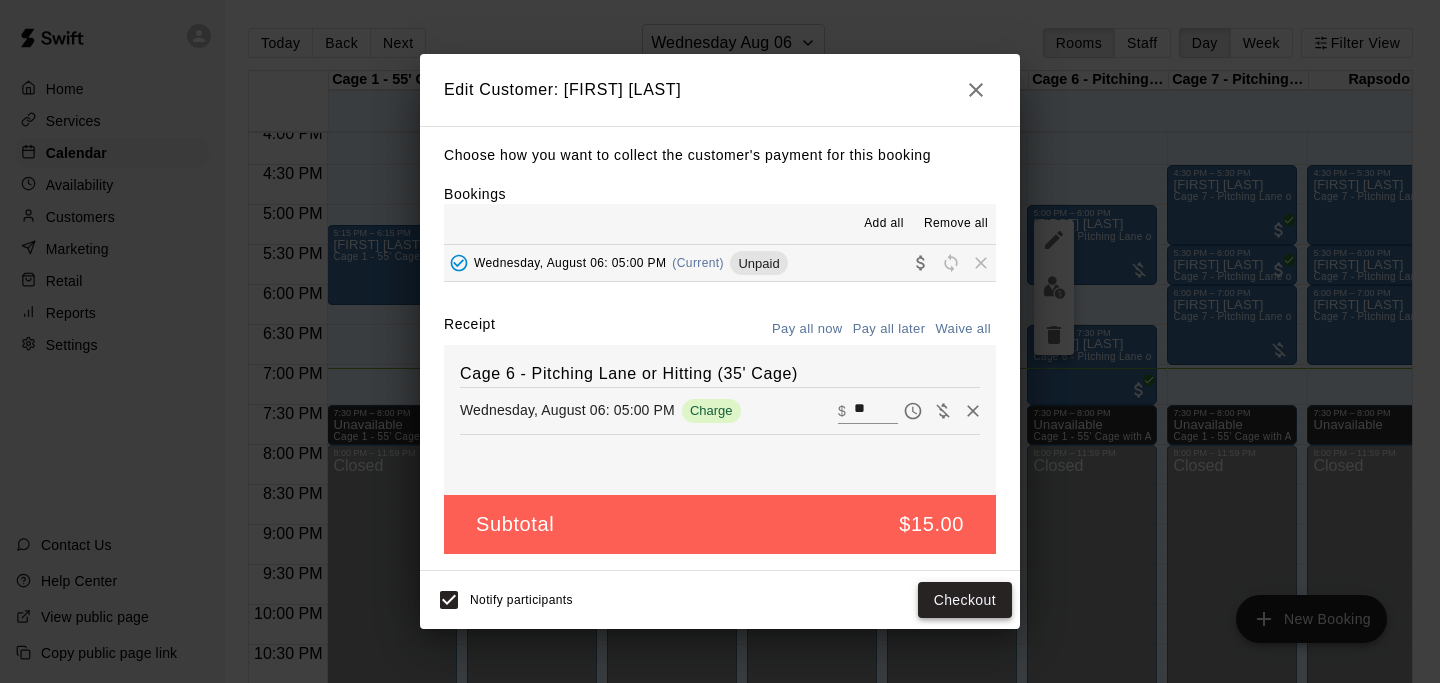 click on "Checkout" at bounding box center [965, 600] 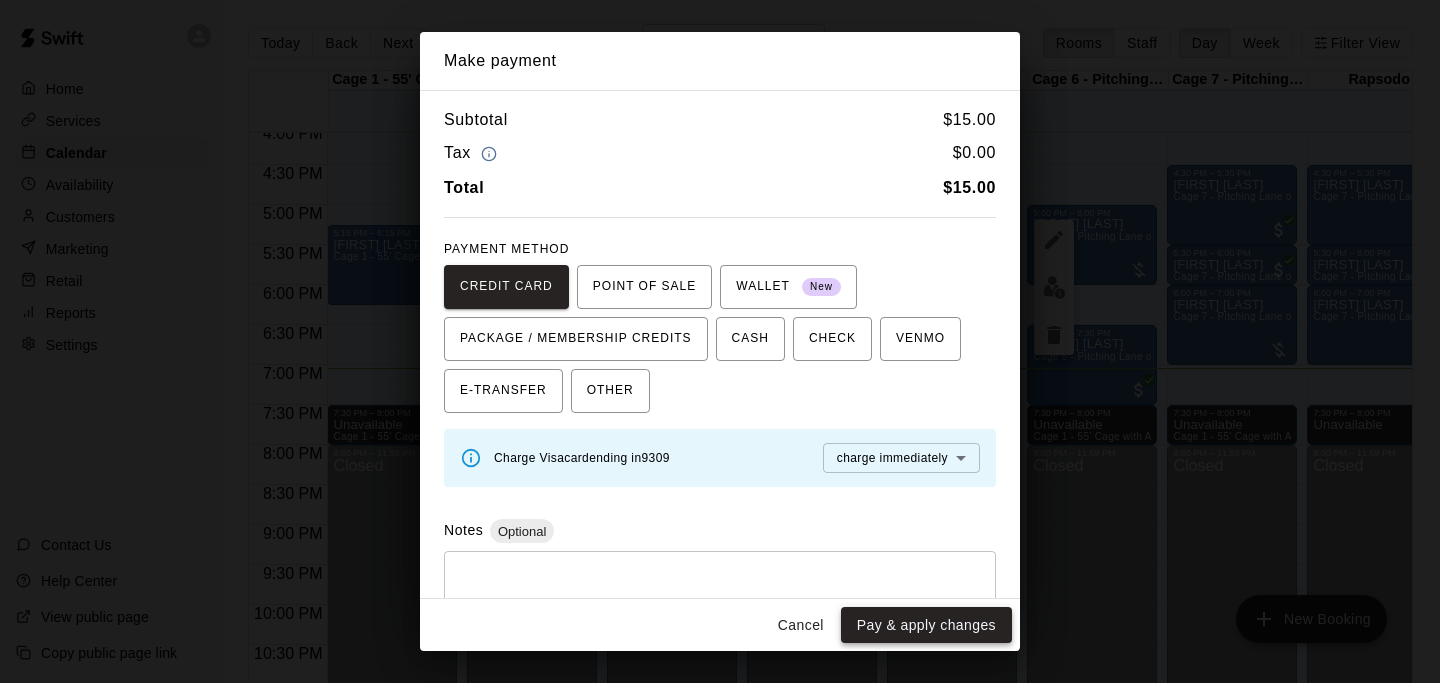 click on "Pay & apply changes" at bounding box center [926, 625] 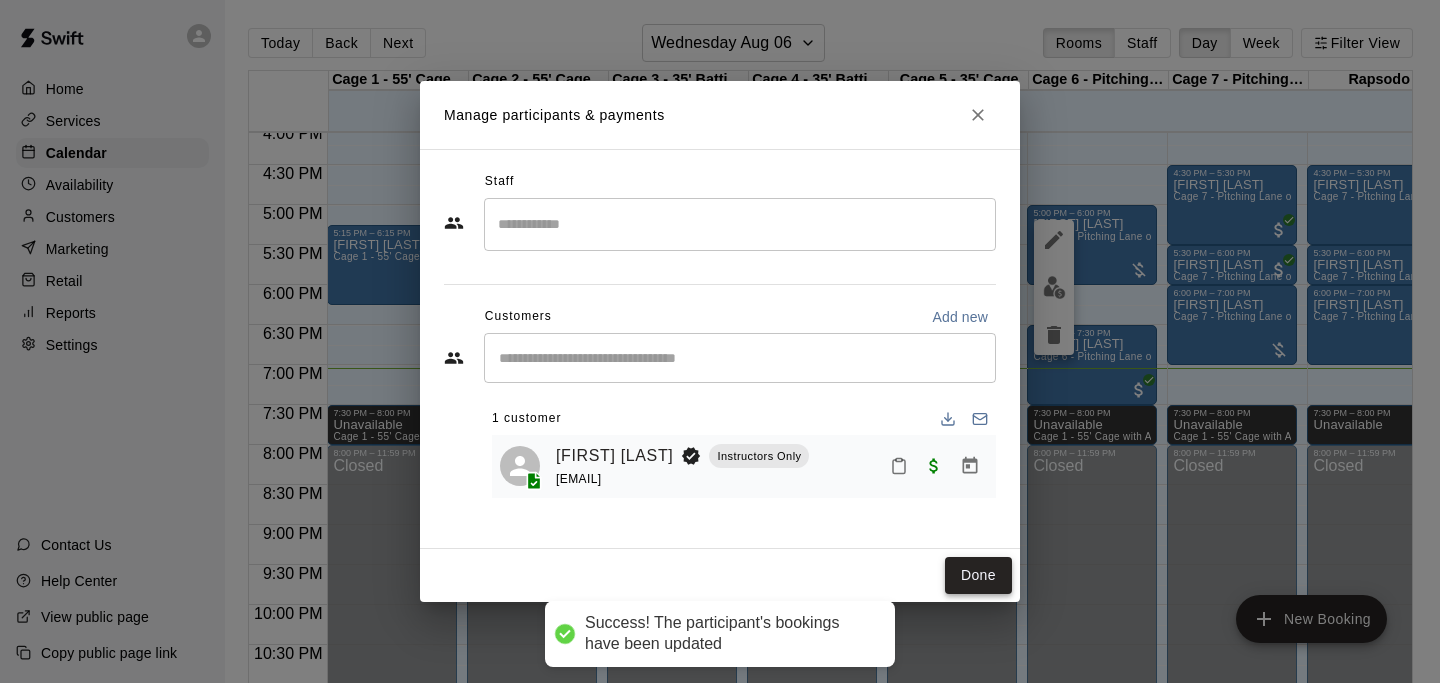 click on "Done" at bounding box center [978, 575] 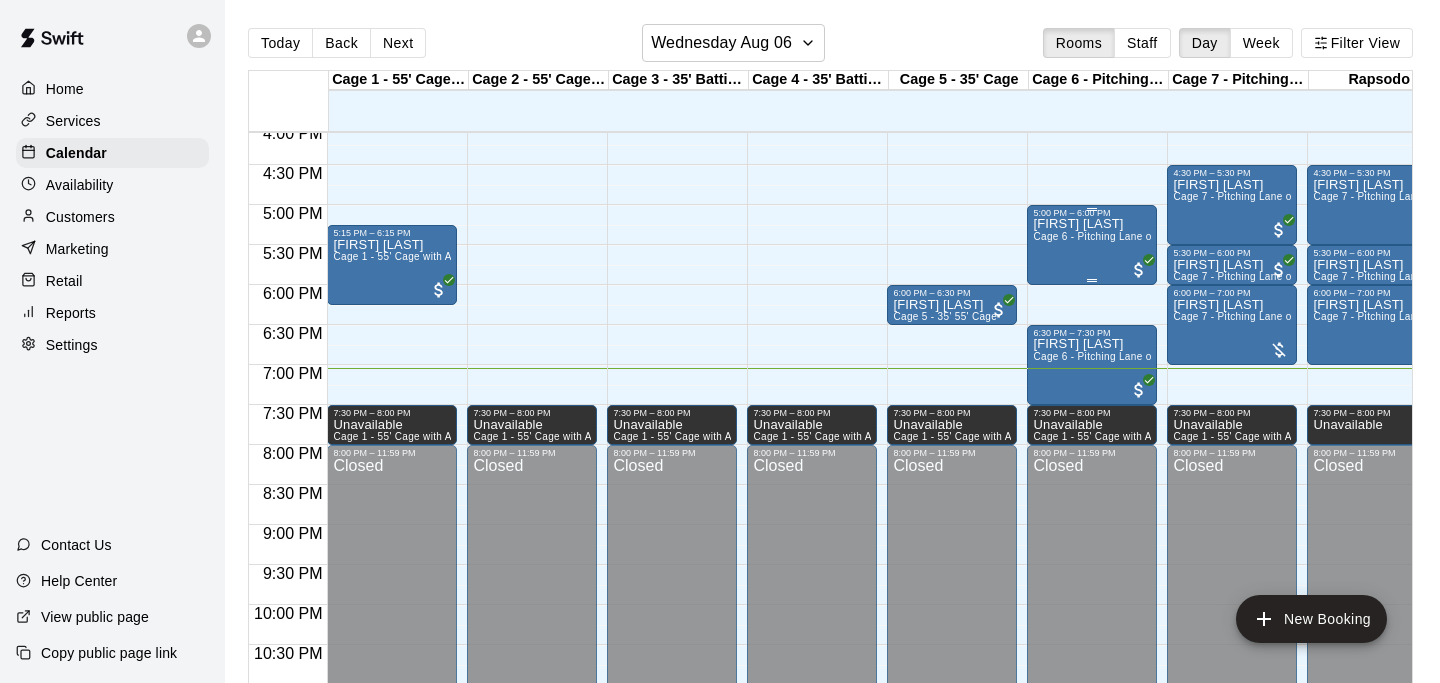 scroll, scrollTop: 1288, scrollLeft: 36, axis: both 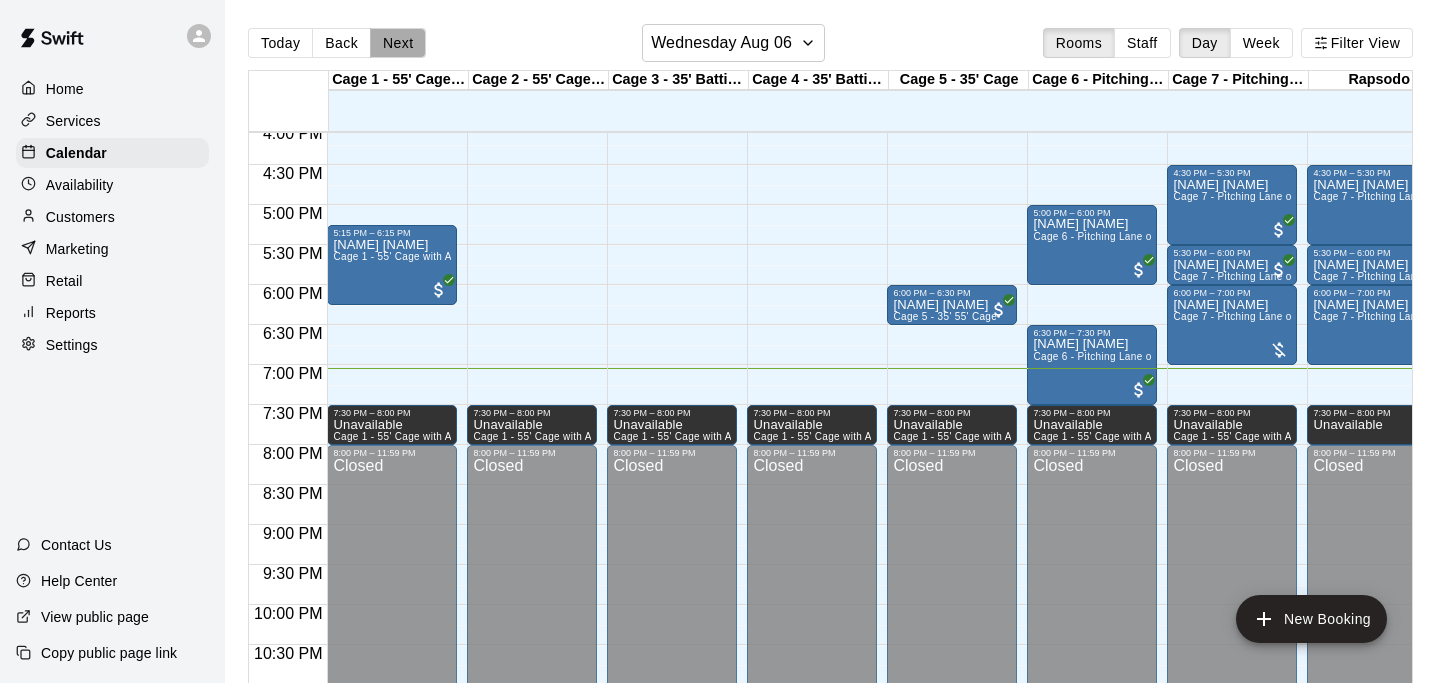 click on "Next" at bounding box center (398, 43) 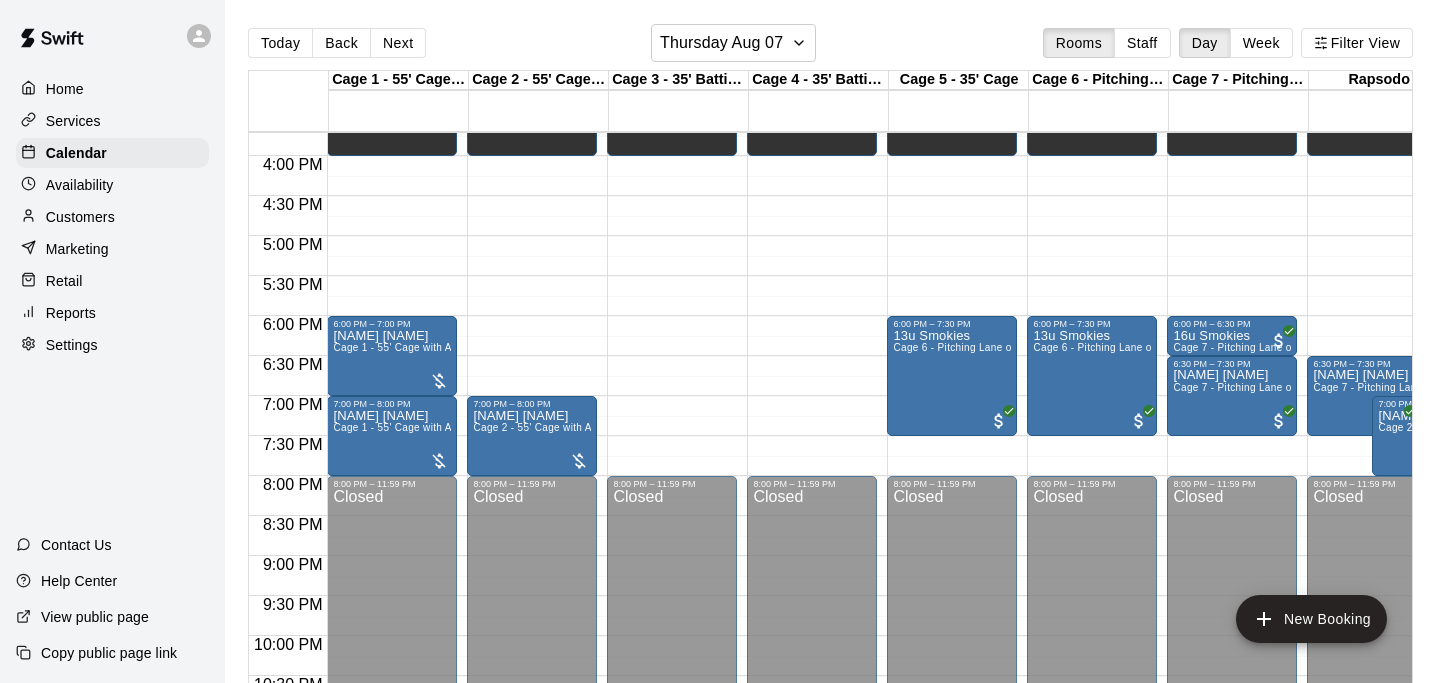 scroll, scrollTop: 1257, scrollLeft: 36, axis: both 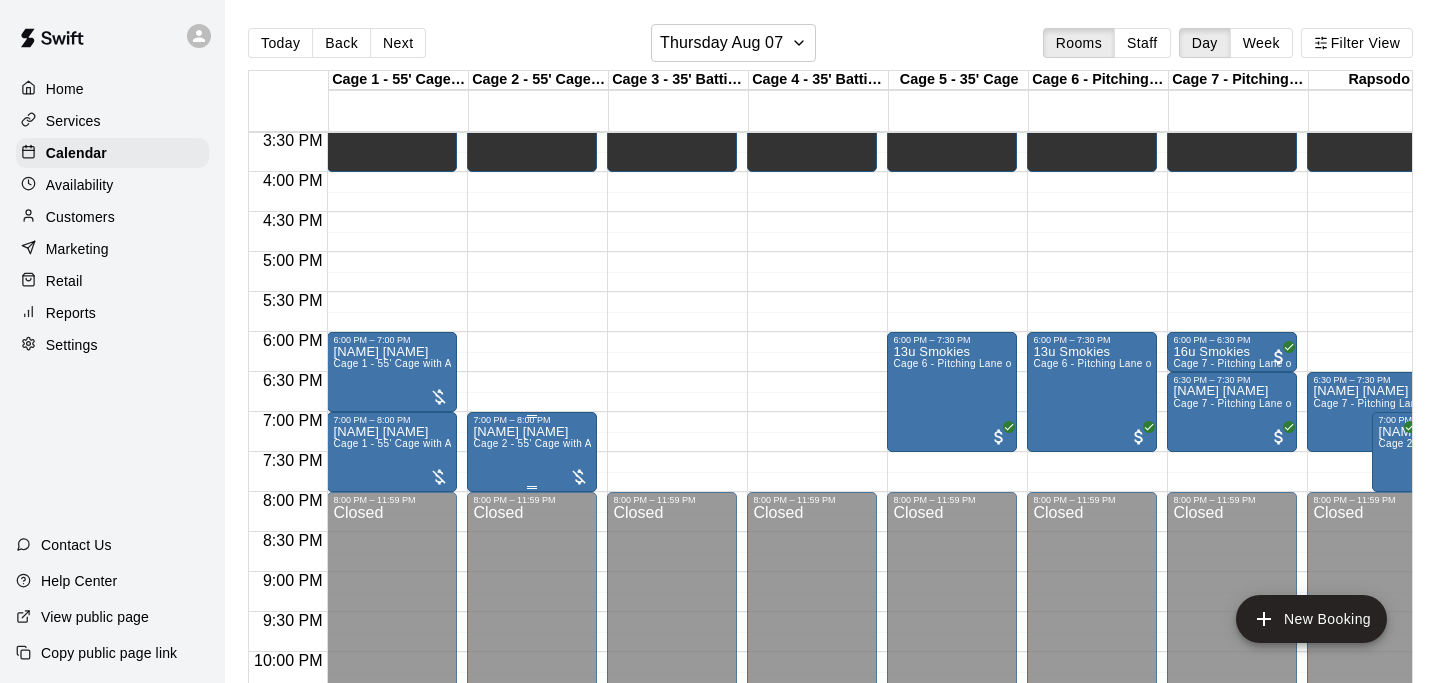 click on "[NAME] [NAME]" at bounding box center [532, 432] 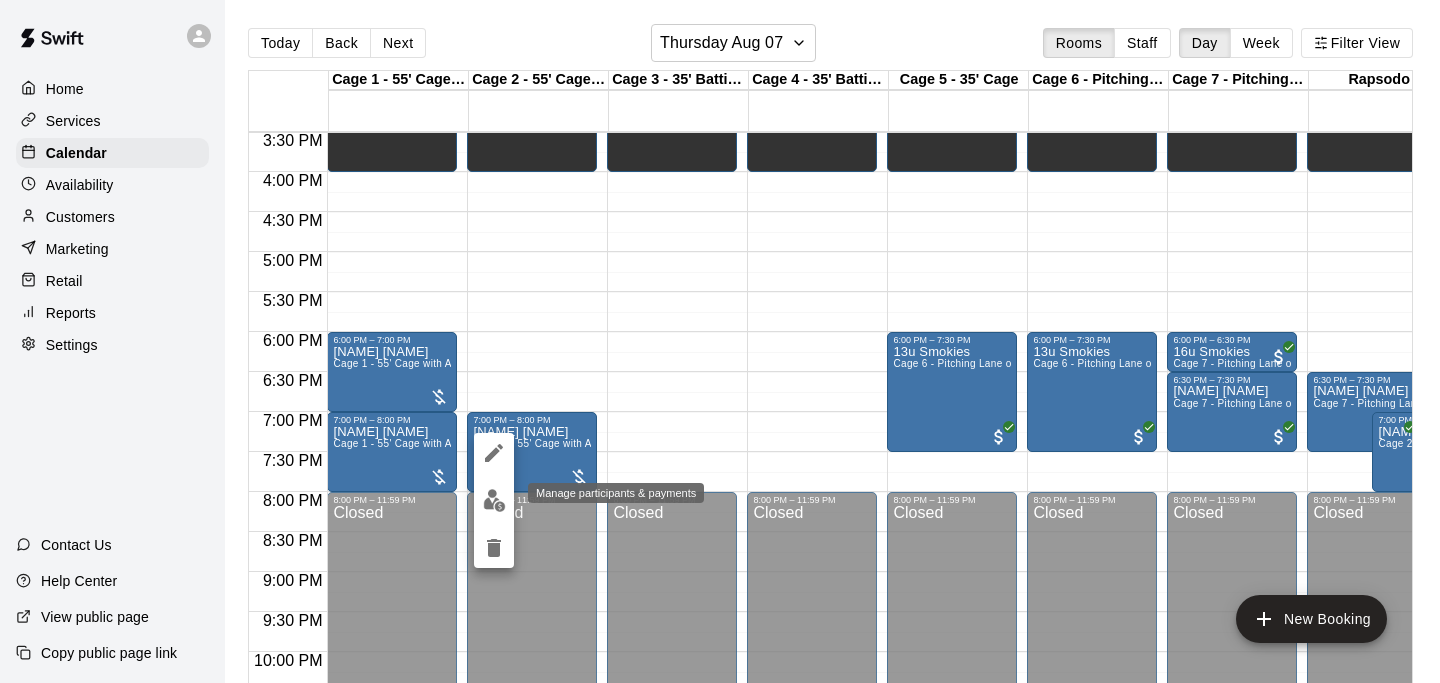 click at bounding box center [494, 500] 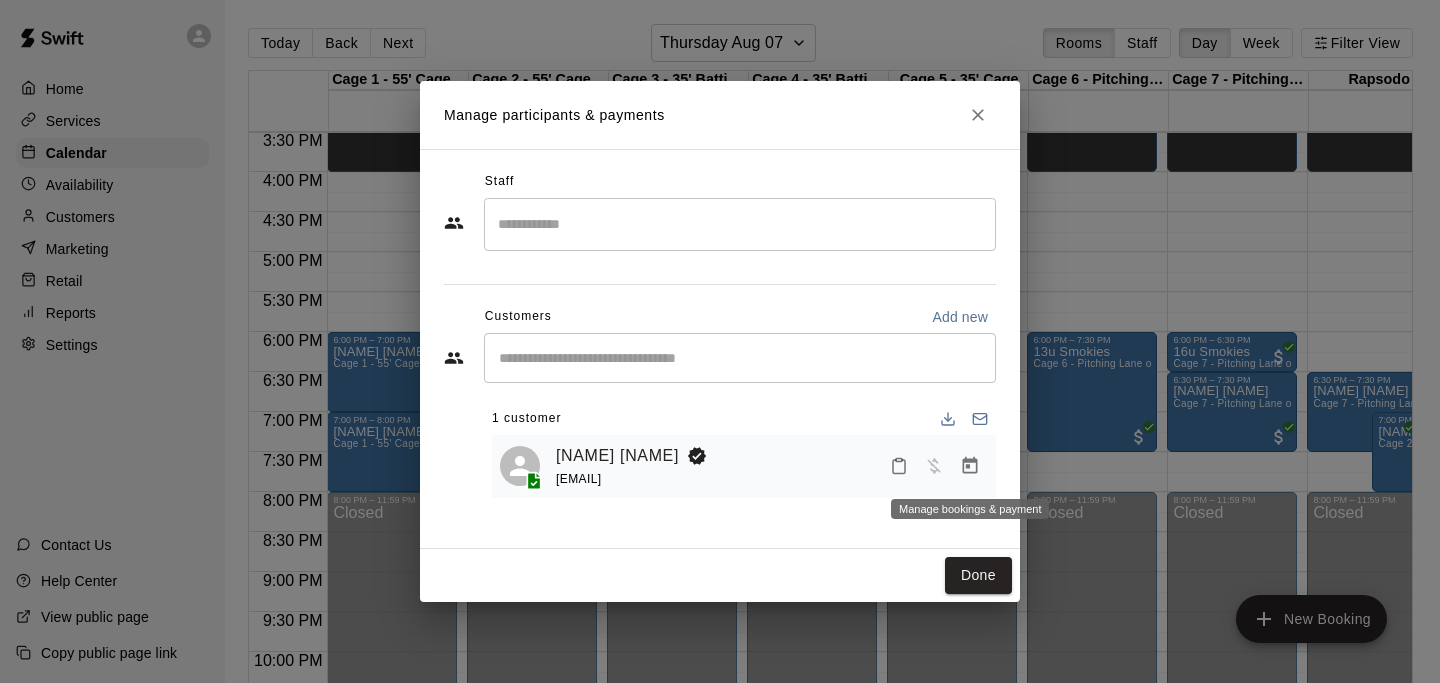 click 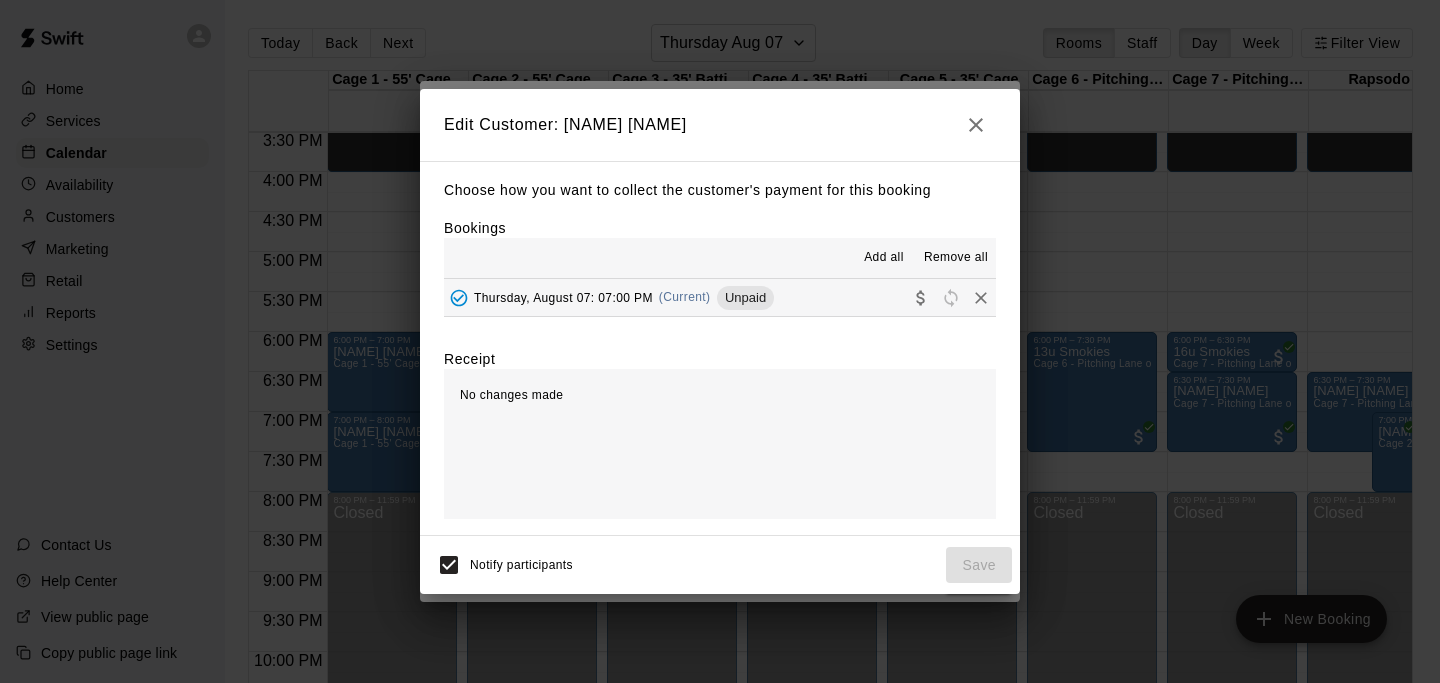 click on "[DAY], [MONTH] [NUMBER]: [NUMBER]:[NUMBER] [AM/PM] (Current) Unpaid" at bounding box center [720, 297] 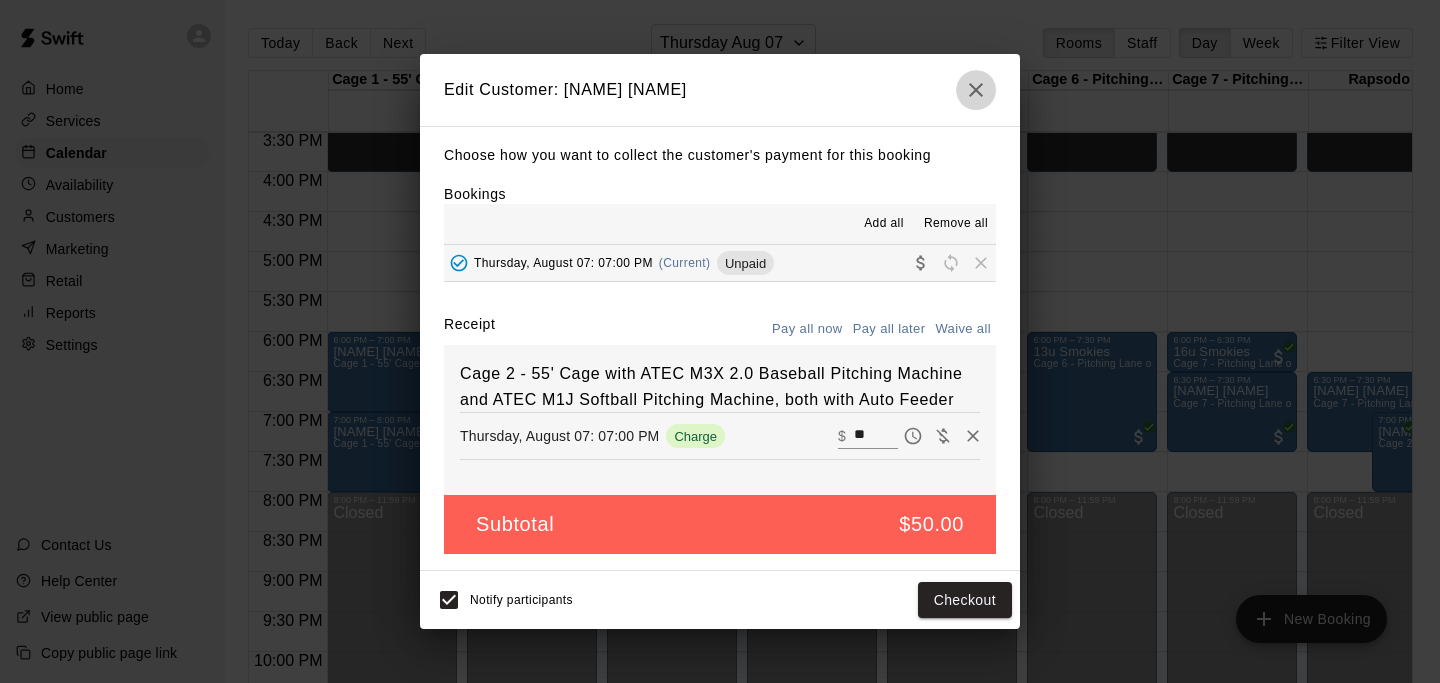 click 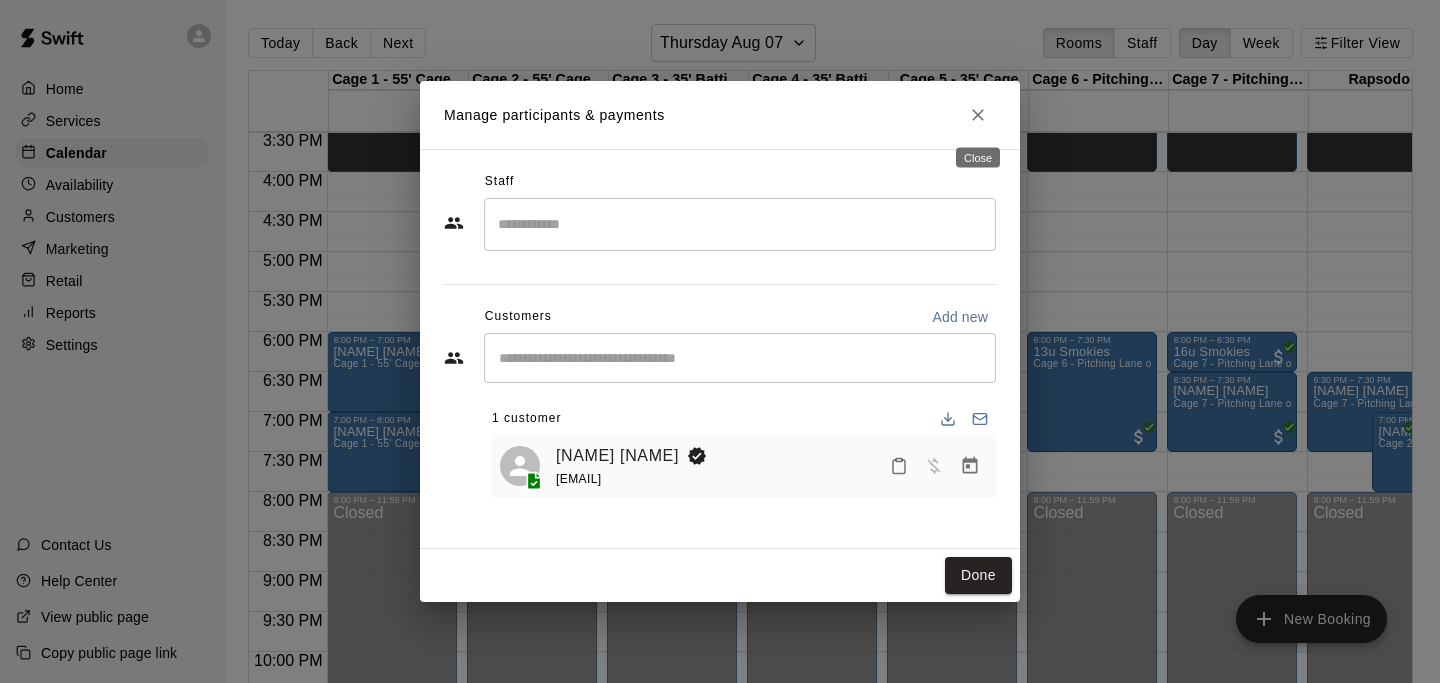 click 